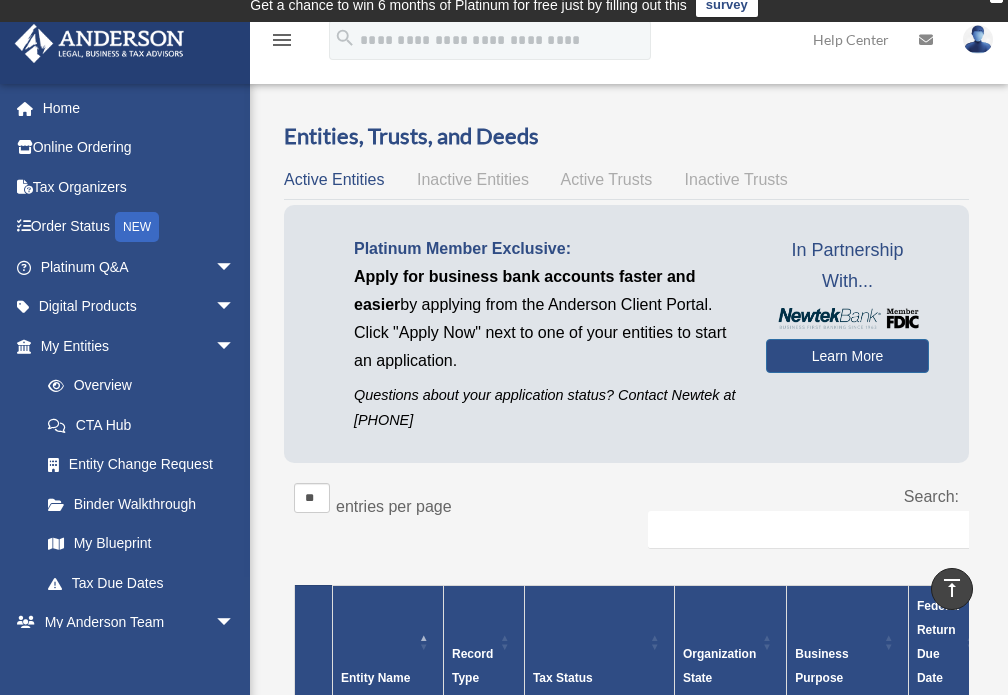scroll, scrollTop: 11, scrollLeft: 0, axis: vertical 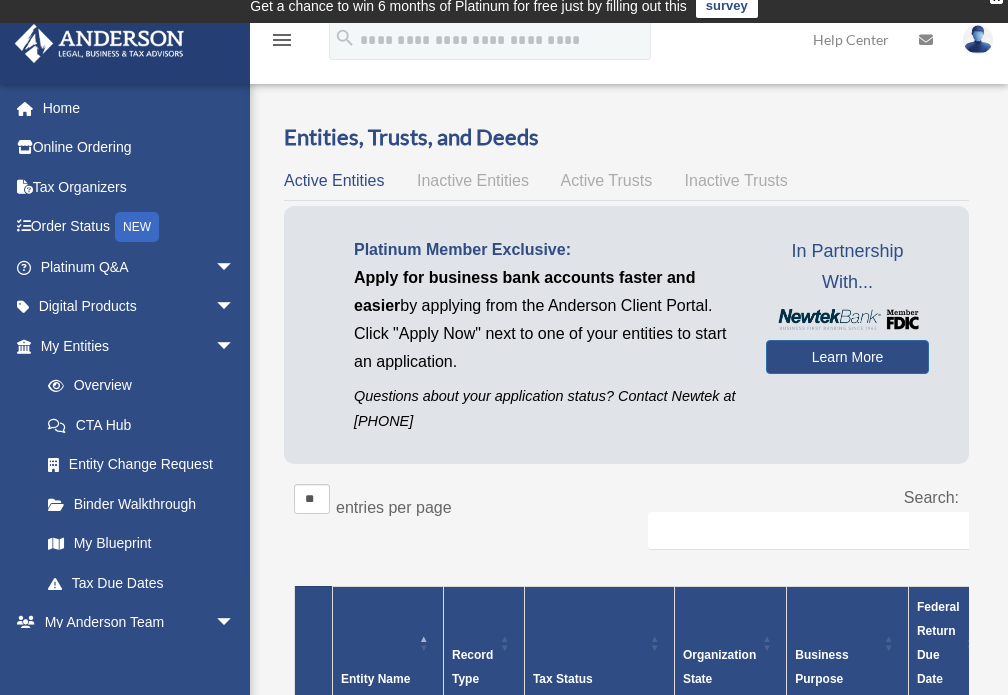 click on "Active Trusts" at bounding box center [607, 180] 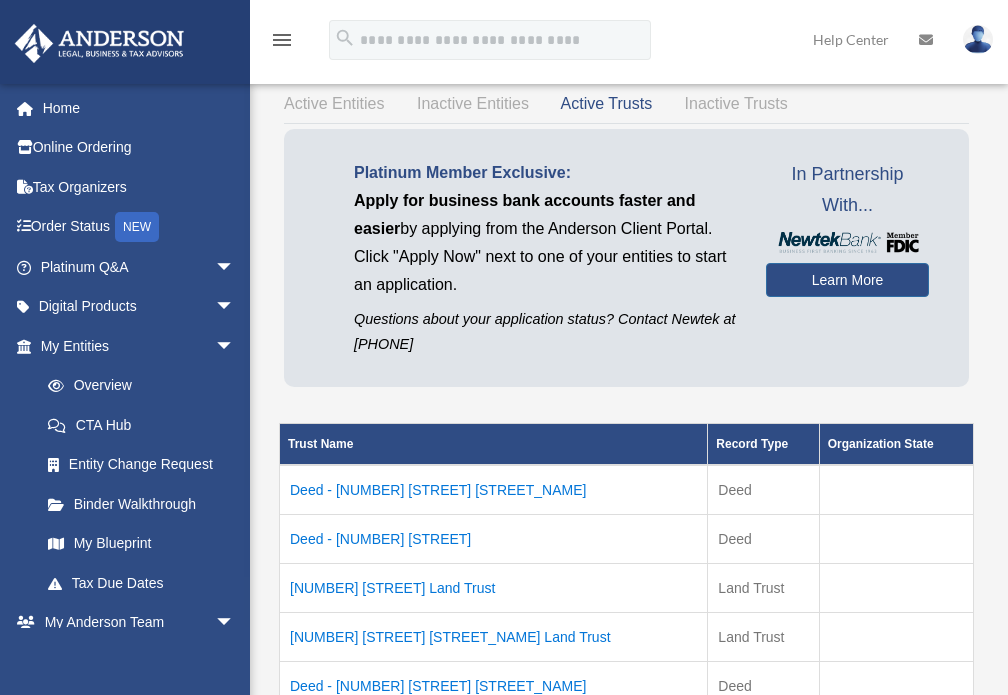 scroll, scrollTop: 111, scrollLeft: 0, axis: vertical 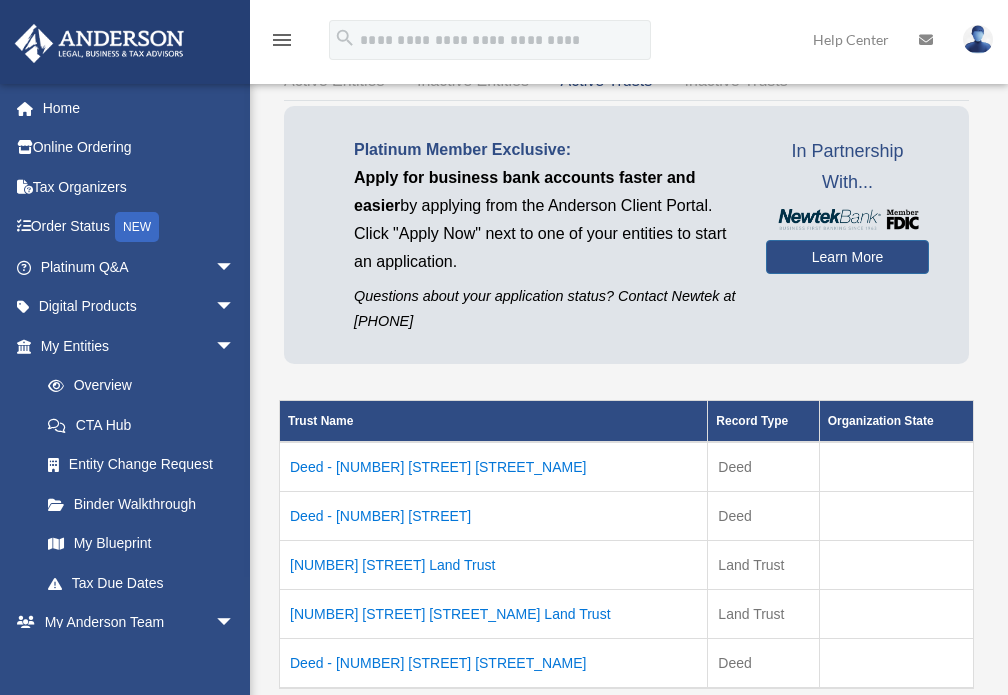 click on "Deed - [NUMBER] [STREET]" at bounding box center [494, 516] 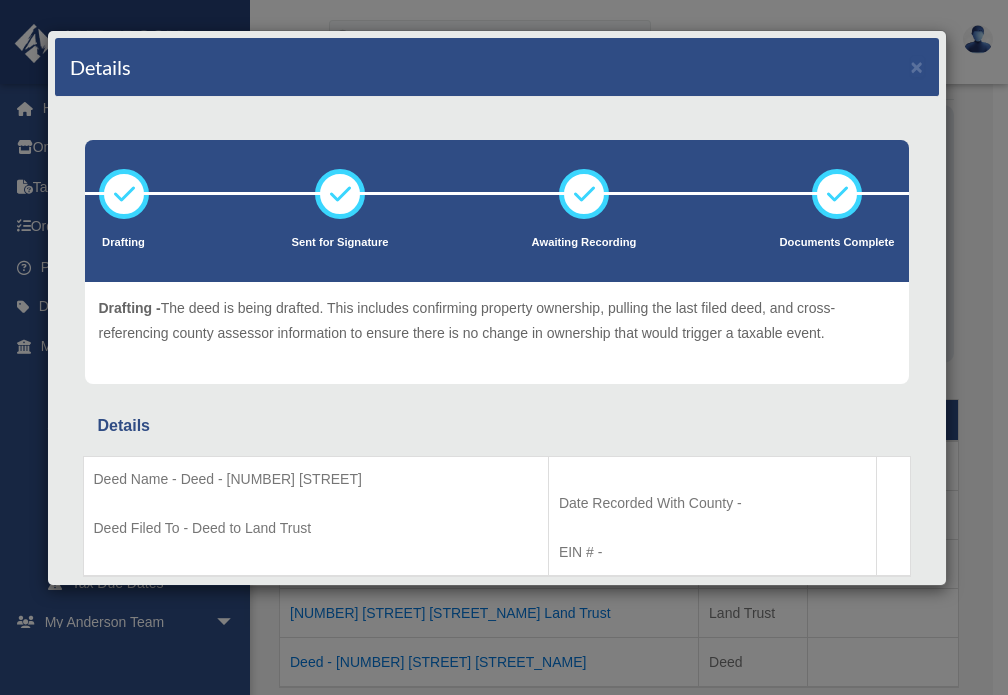 scroll, scrollTop: 65, scrollLeft: 0, axis: vertical 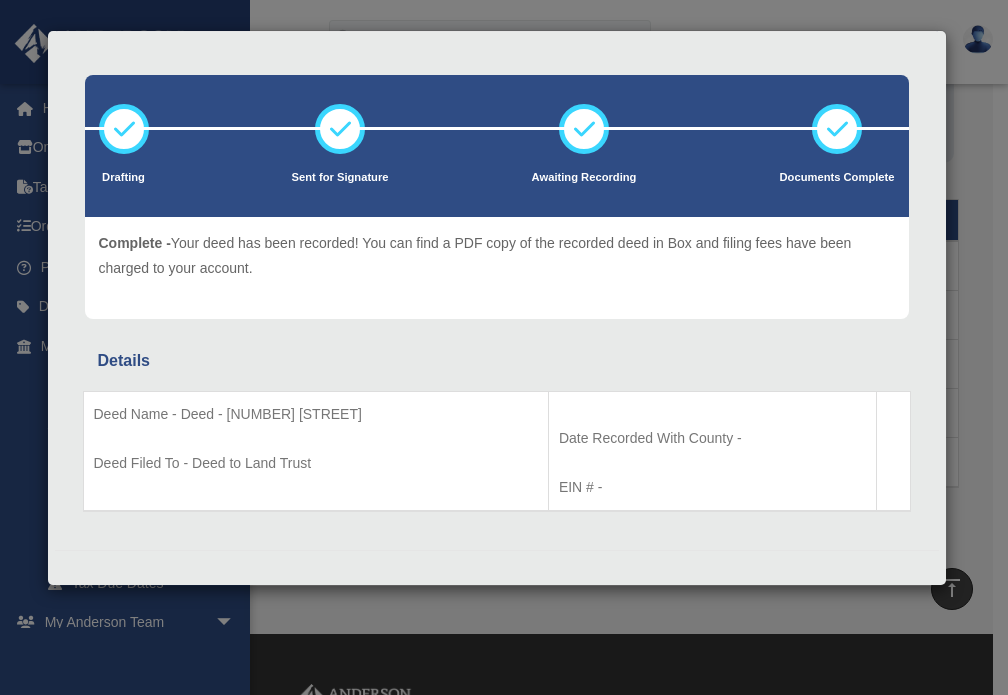 click on "Details
×
Drafting
Sent for Signature" at bounding box center (504, 347) 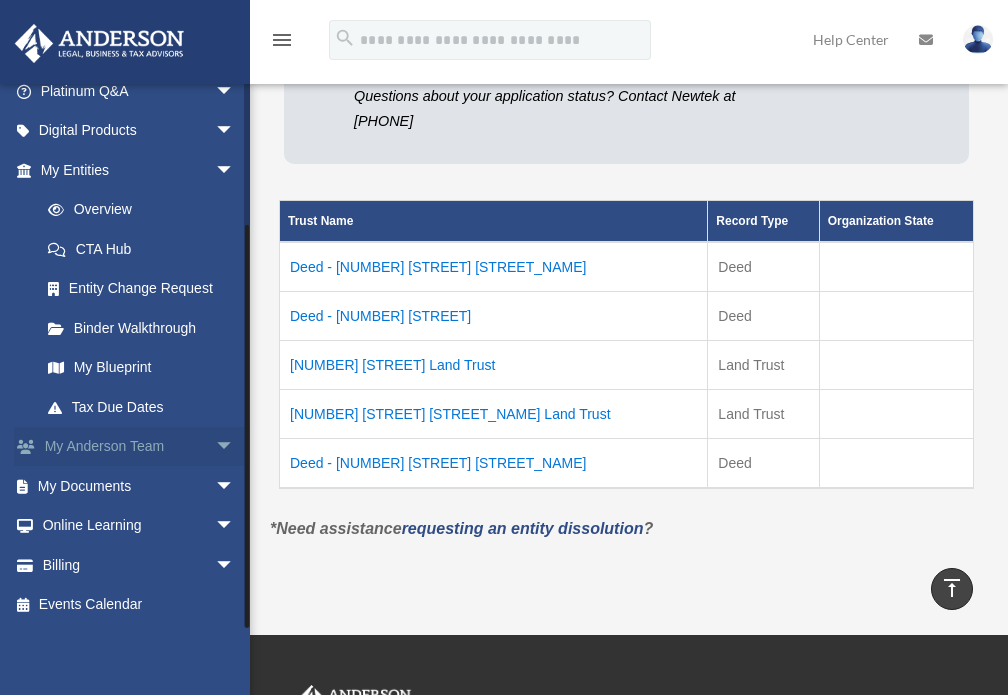scroll, scrollTop: 176, scrollLeft: 0, axis: vertical 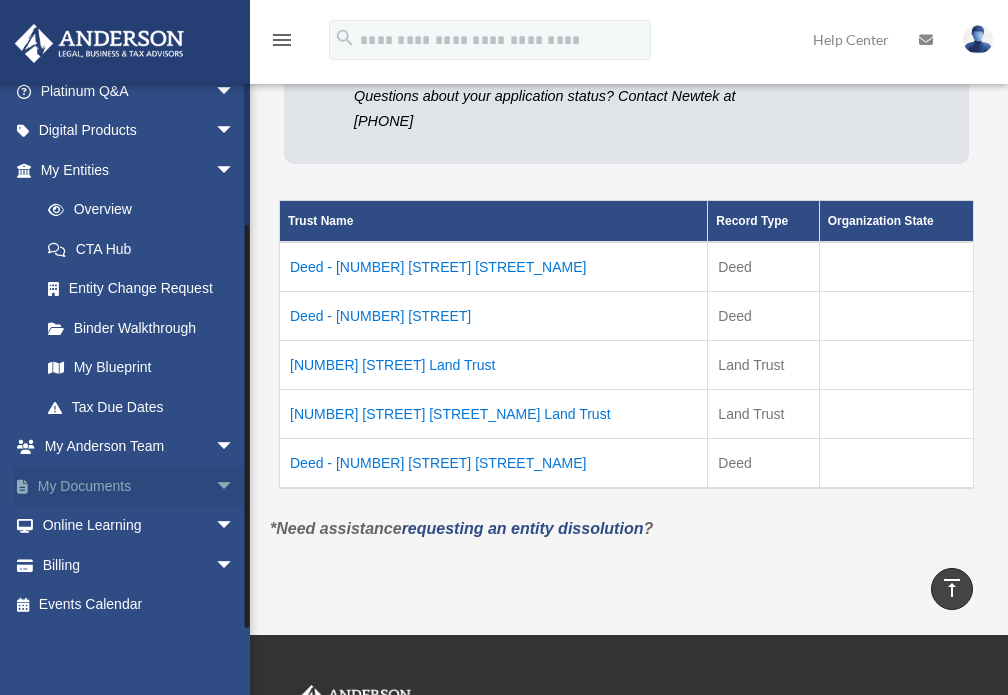 click on "arrow_drop_down" at bounding box center (235, 486) 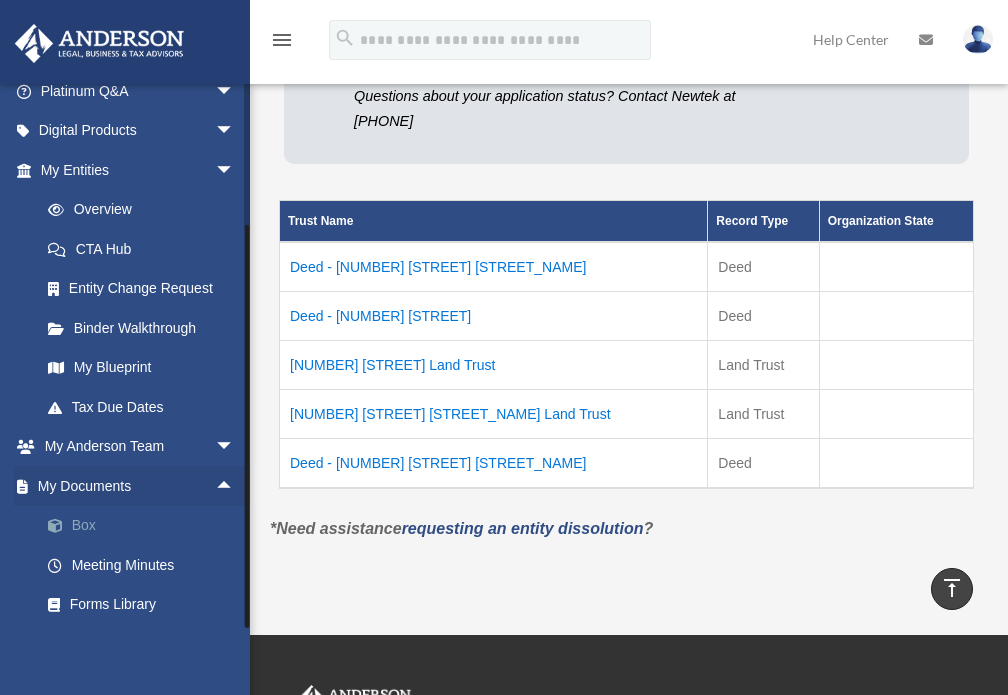 click on "Box" at bounding box center [146, 526] 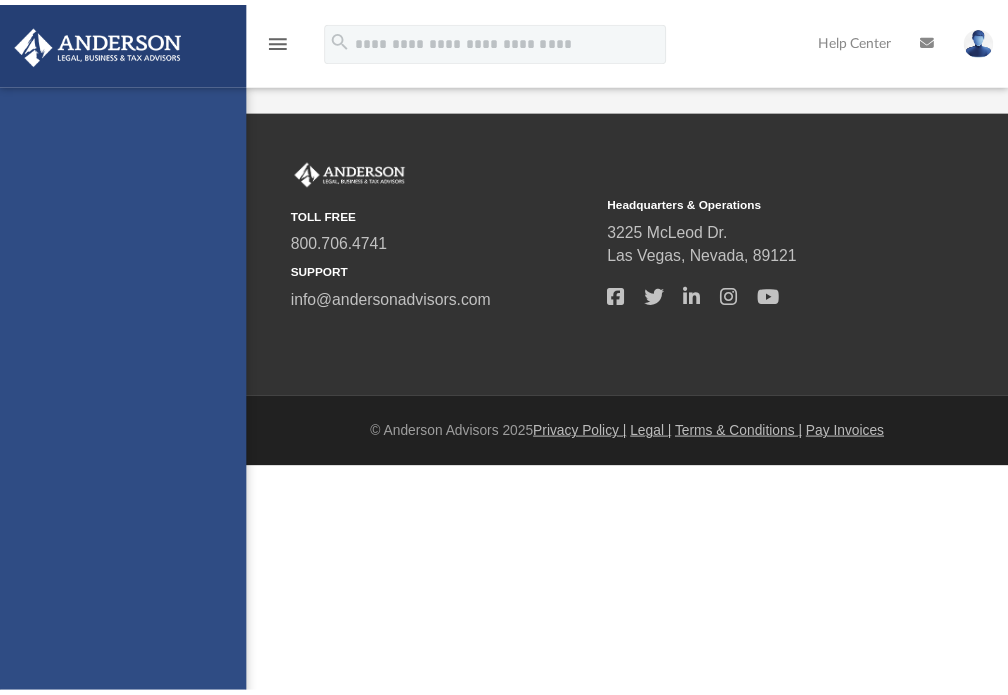 scroll, scrollTop: 0, scrollLeft: 0, axis: both 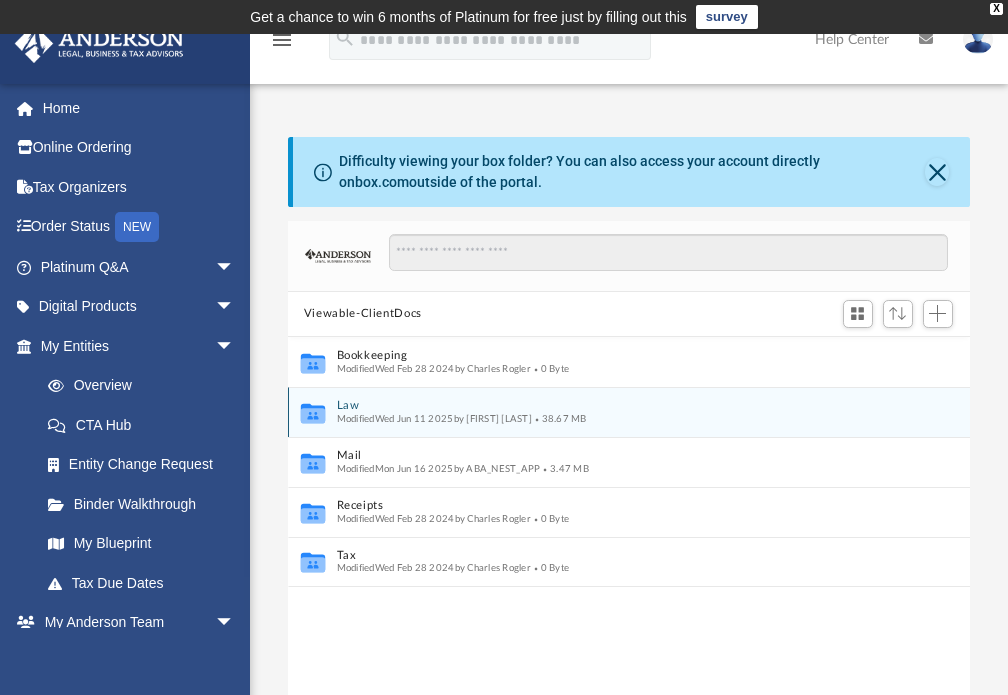 click on "Law" at bounding box center (615, 405) 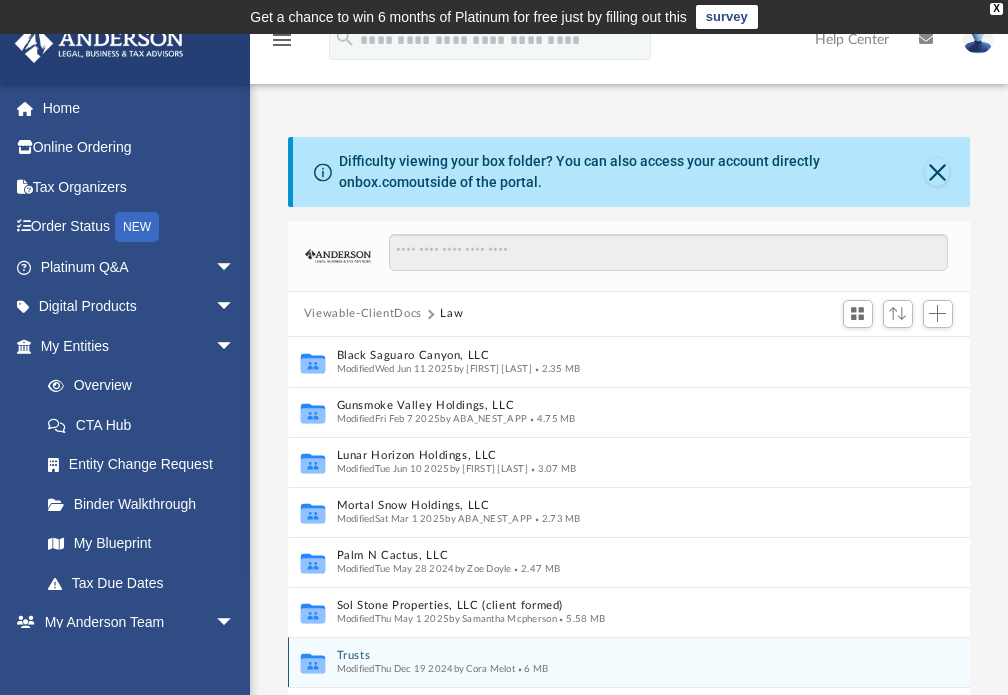 click on "Trusts" at bounding box center [607, 655] 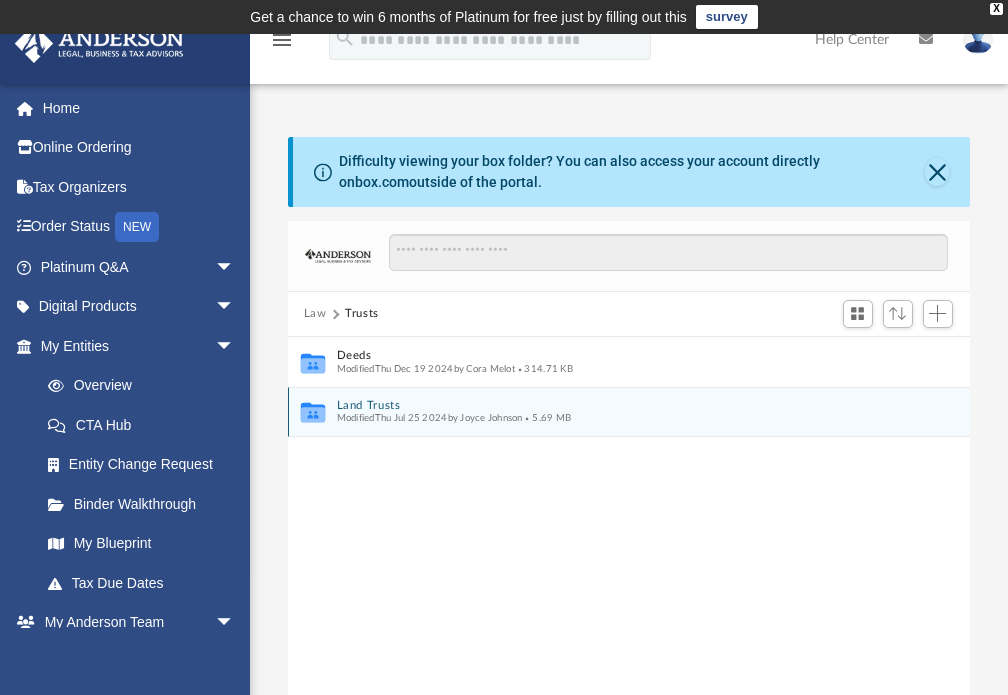 click on "Land Trusts" at bounding box center [615, 405] 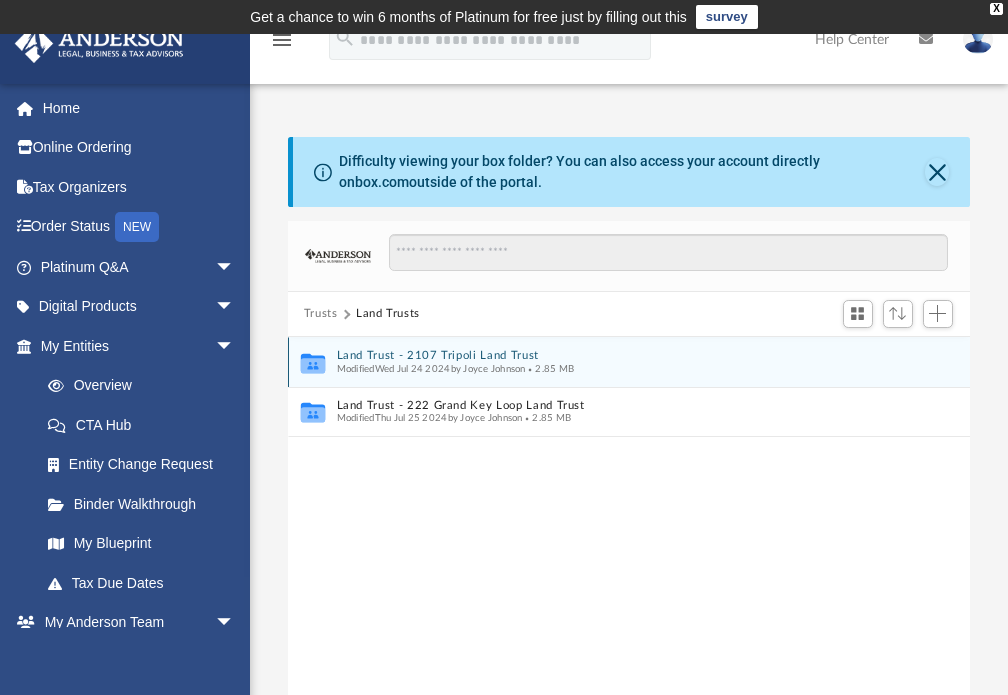 click on "Land Trust - 2107 Tripoli Land Trust" at bounding box center (615, 355) 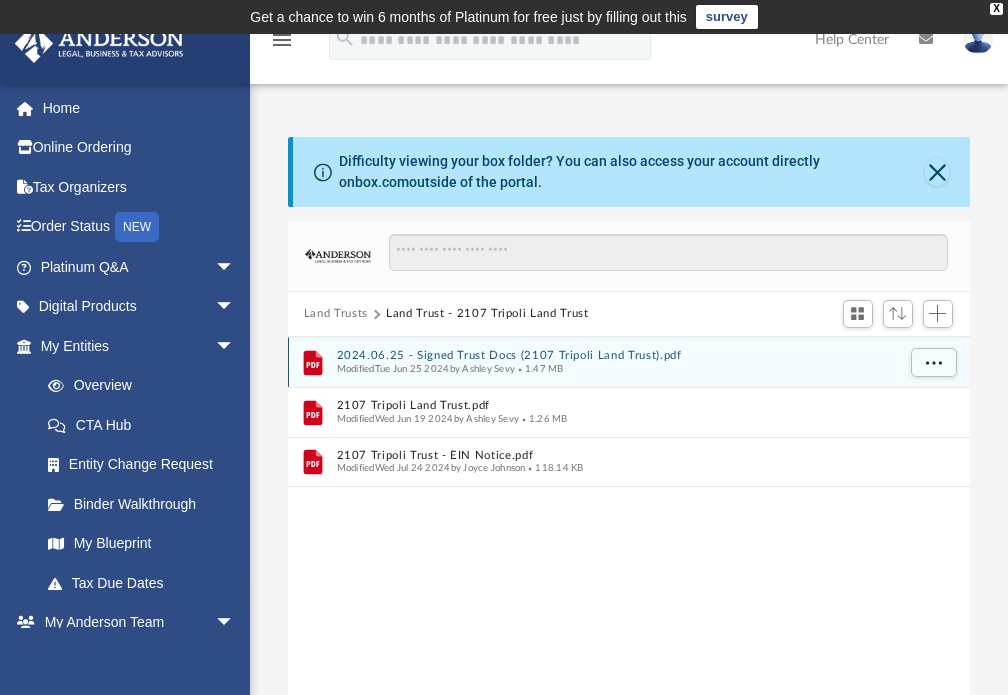 click on "2024.06.25 - Signed Trust Docs (2107 Tripoli Land Trust).pdf" at bounding box center (615, 355) 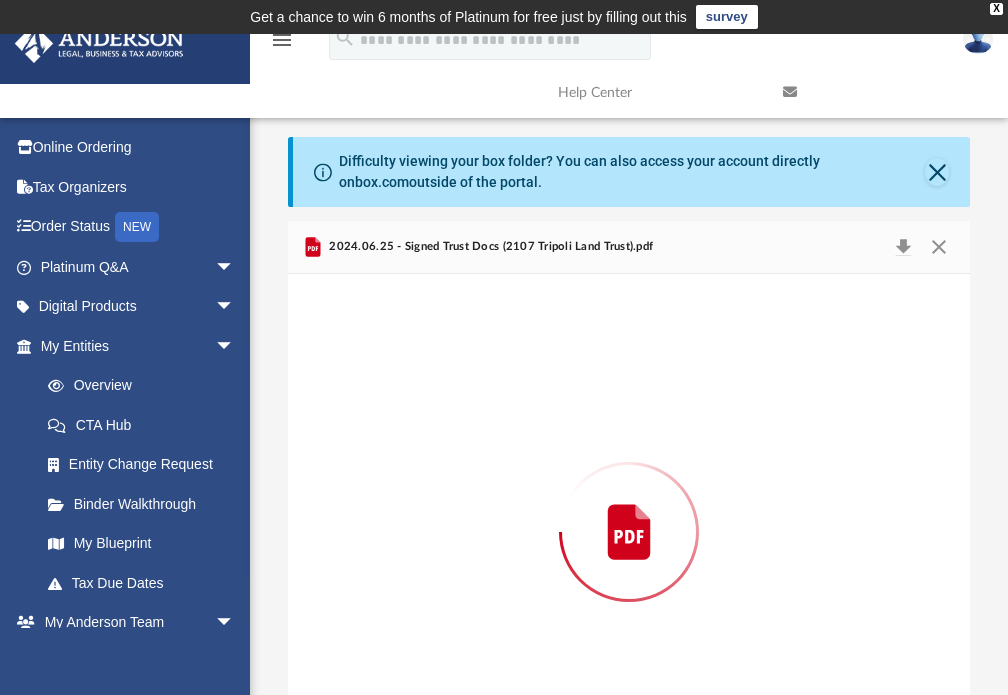 scroll, scrollTop: 95, scrollLeft: 0, axis: vertical 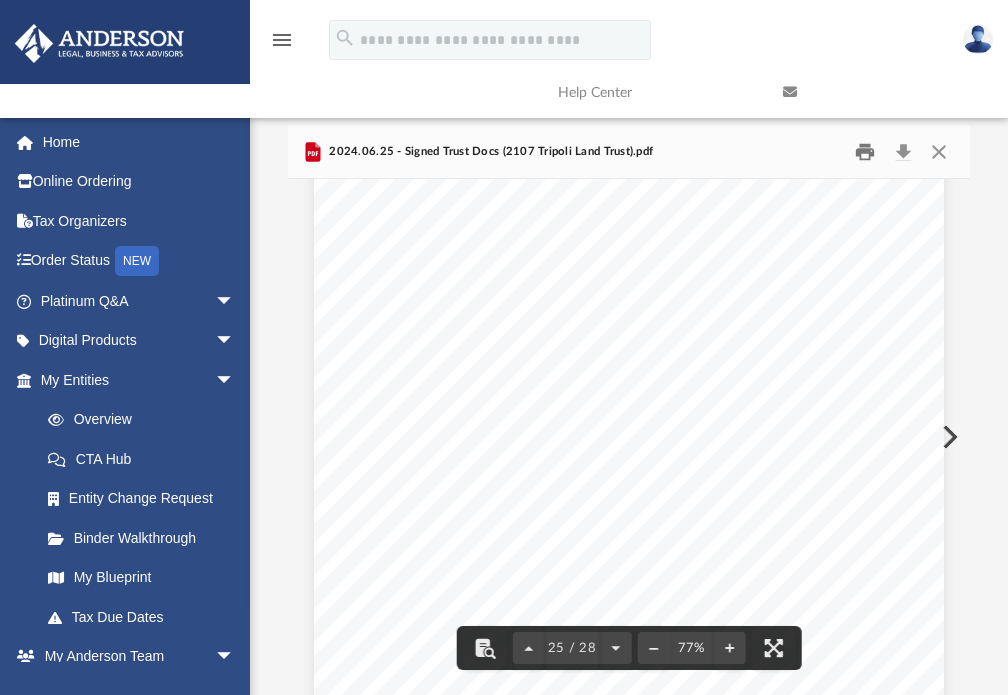 click at bounding box center [866, 152] 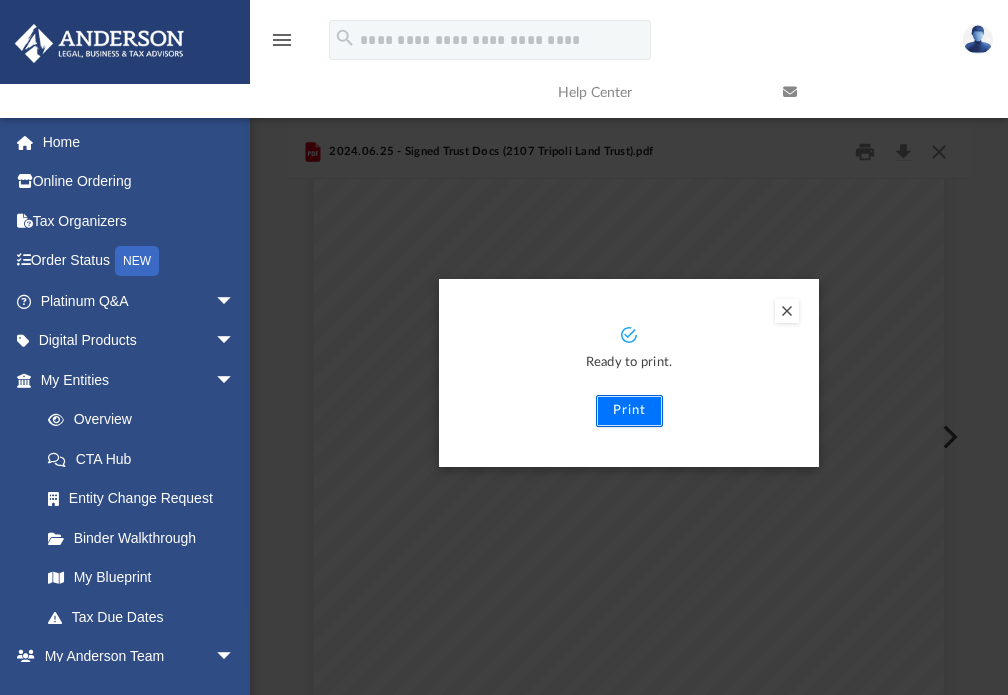 click on "Print" at bounding box center (629, 411) 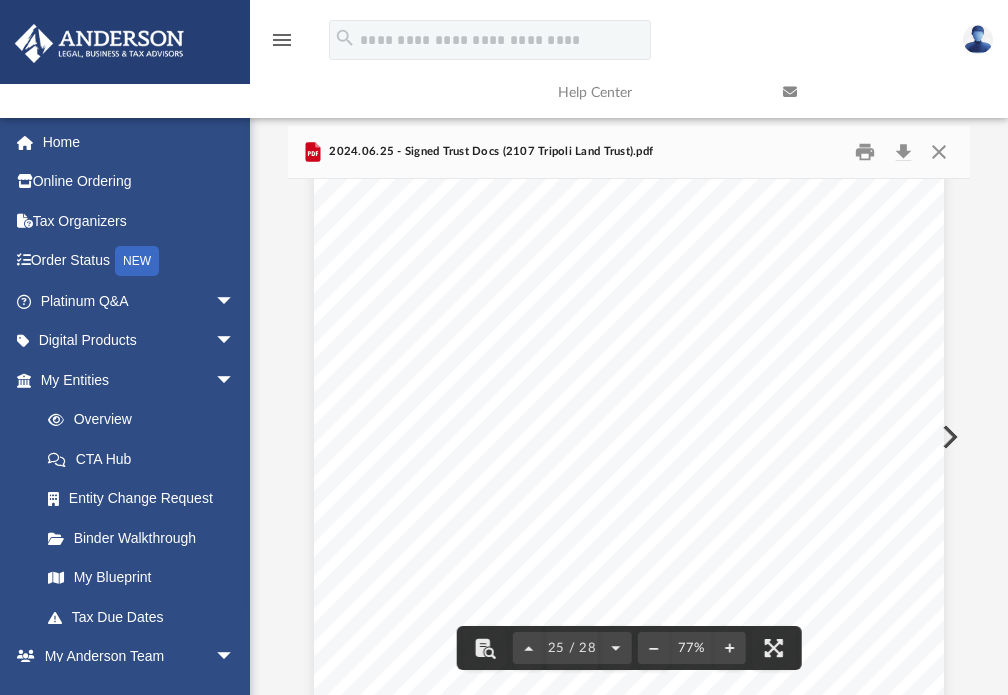 scroll, scrollTop: 20251, scrollLeft: 0, axis: vertical 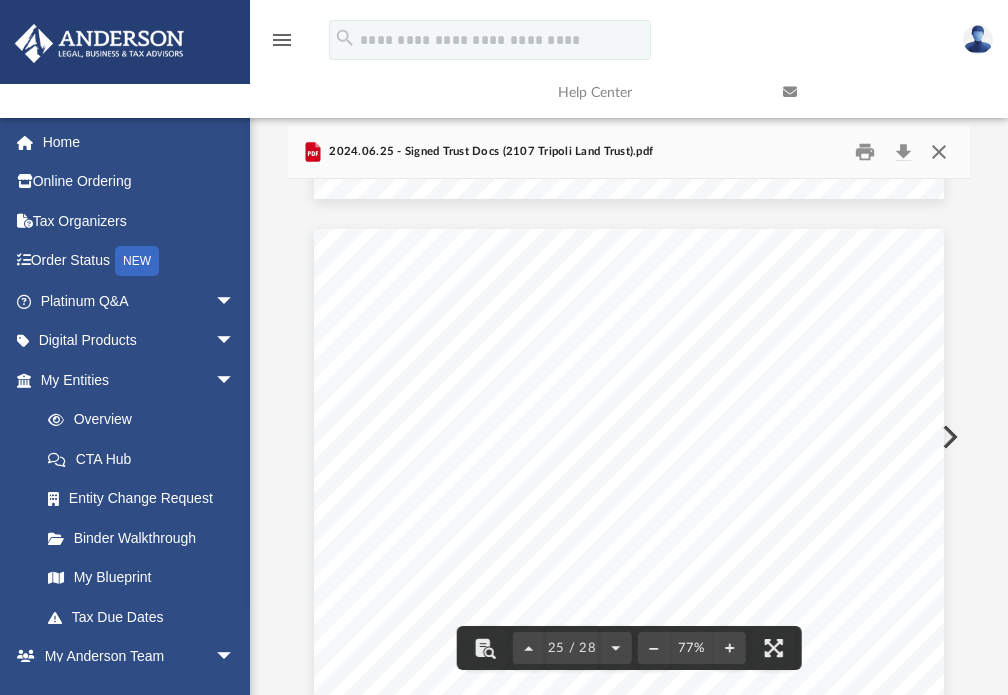 click at bounding box center [939, 152] 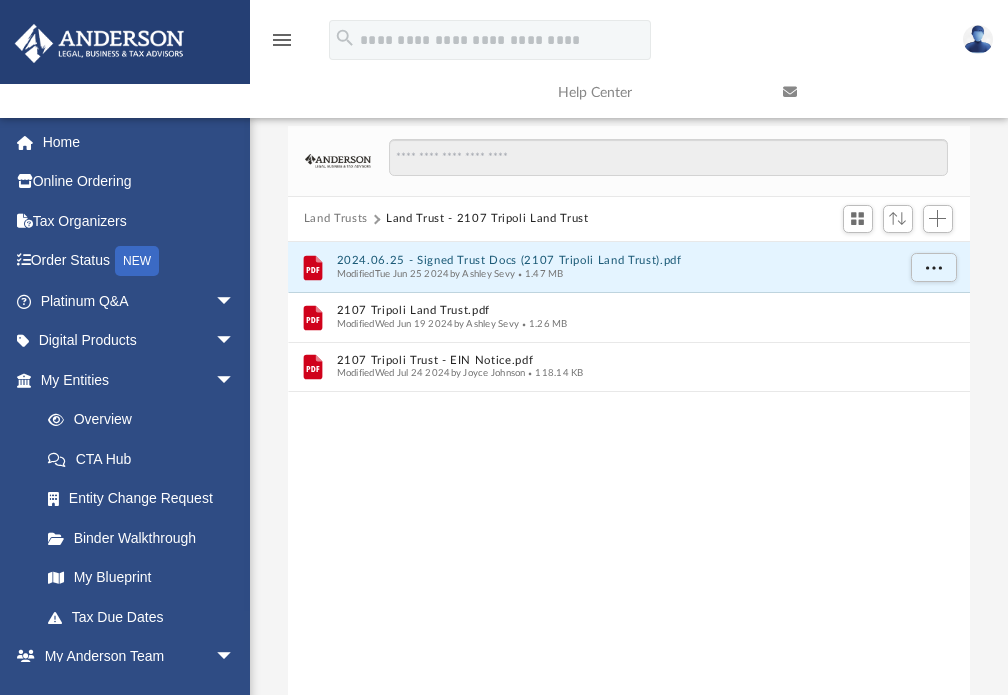 click on "Land Trusts" at bounding box center (336, 219) 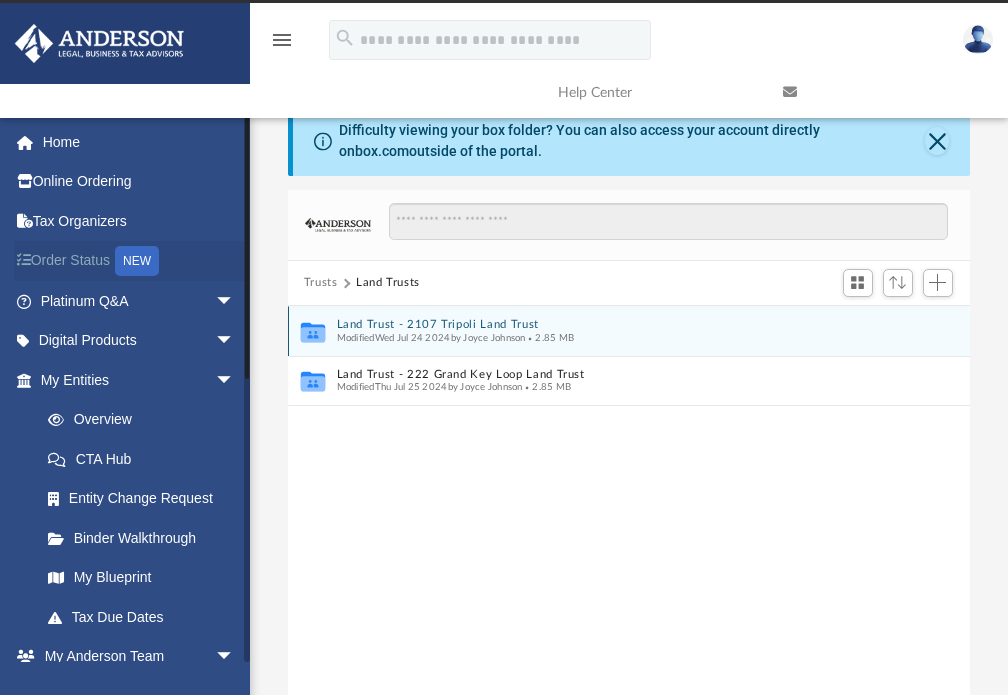 scroll, scrollTop: 0, scrollLeft: 0, axis: both 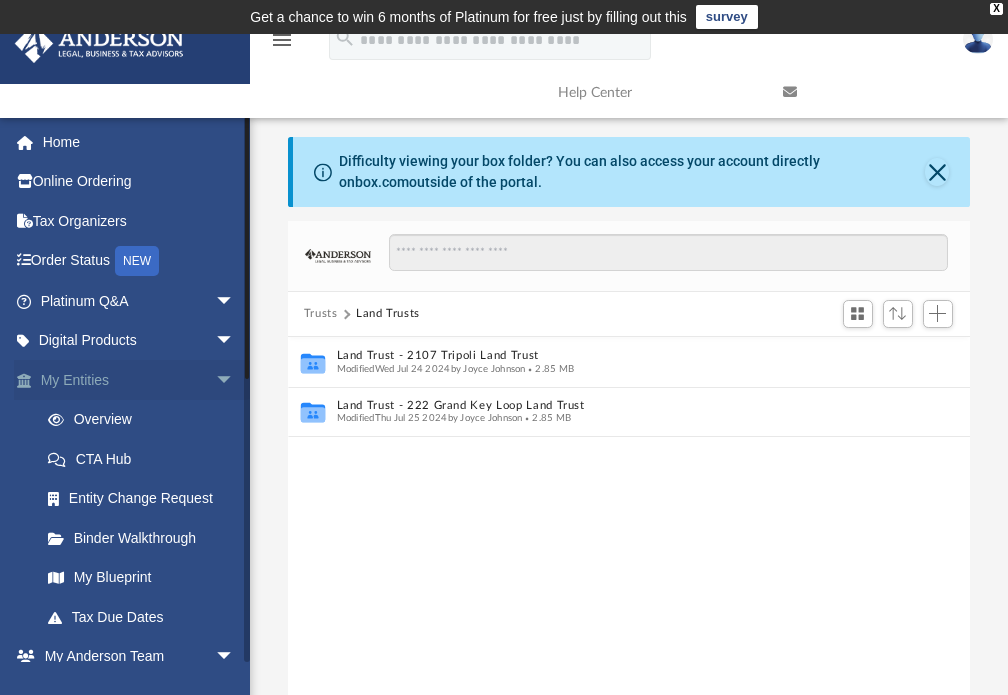 click on "arrow_drop_down" at bounding box center (235, 380) 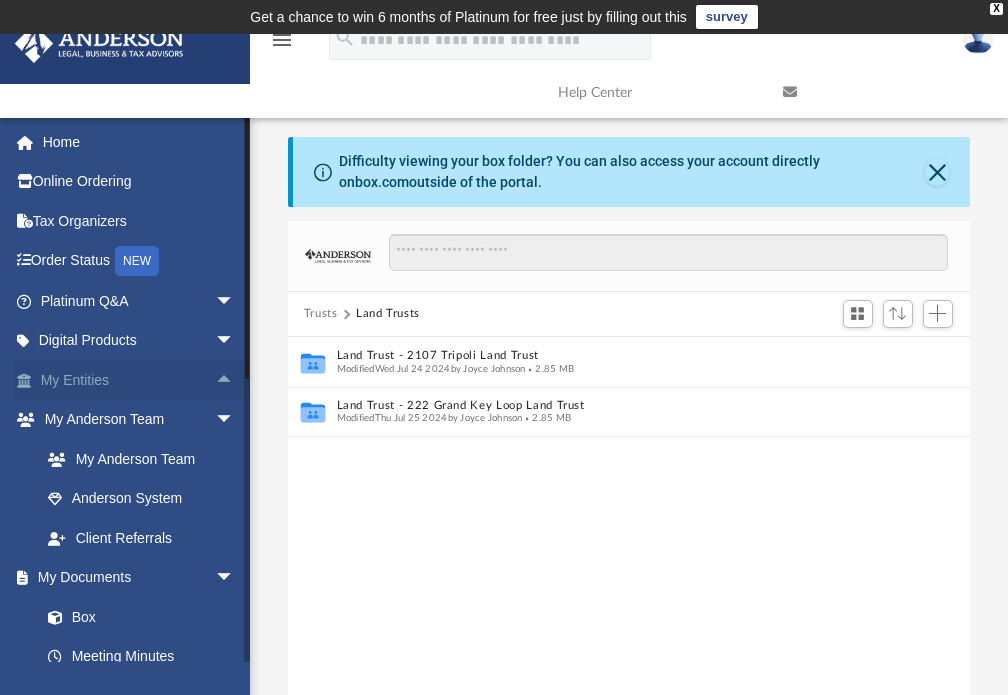 click on "My Entities arrow_drop_up" at bounding box center [139, 380] 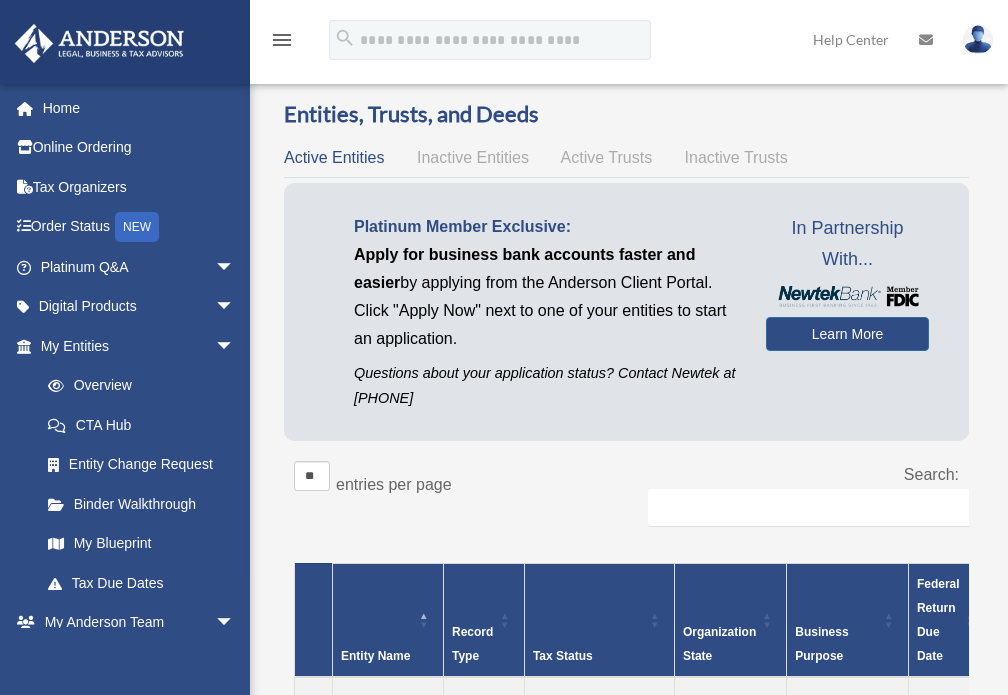 scroll, scrollTop: 0, scrollLeft: 0, axis: both 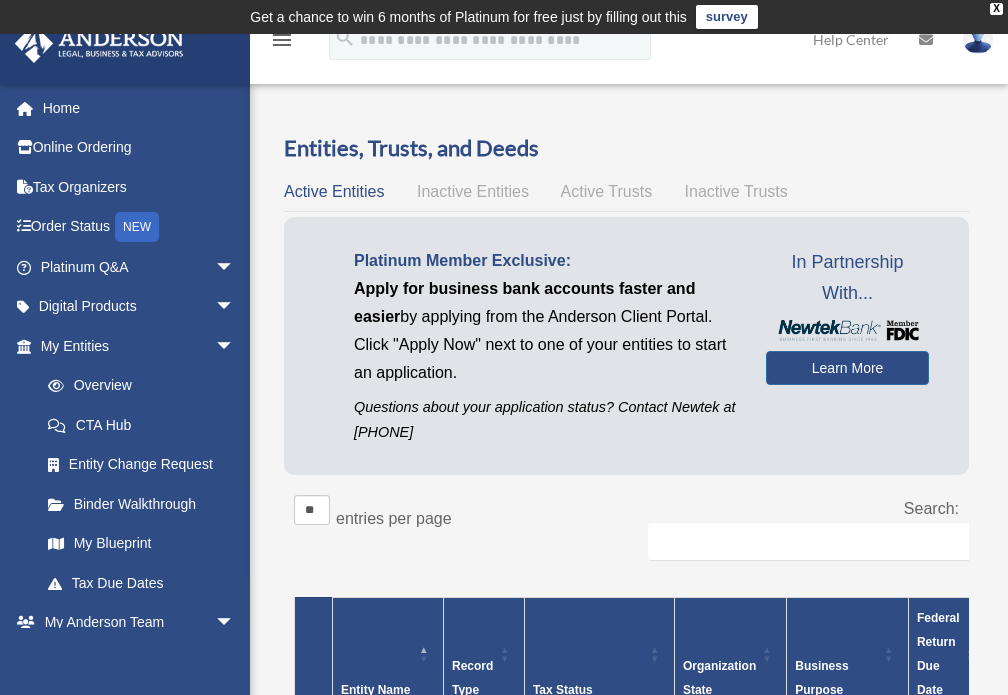 click on "Active Trusts" at bounding box center (607, 191) 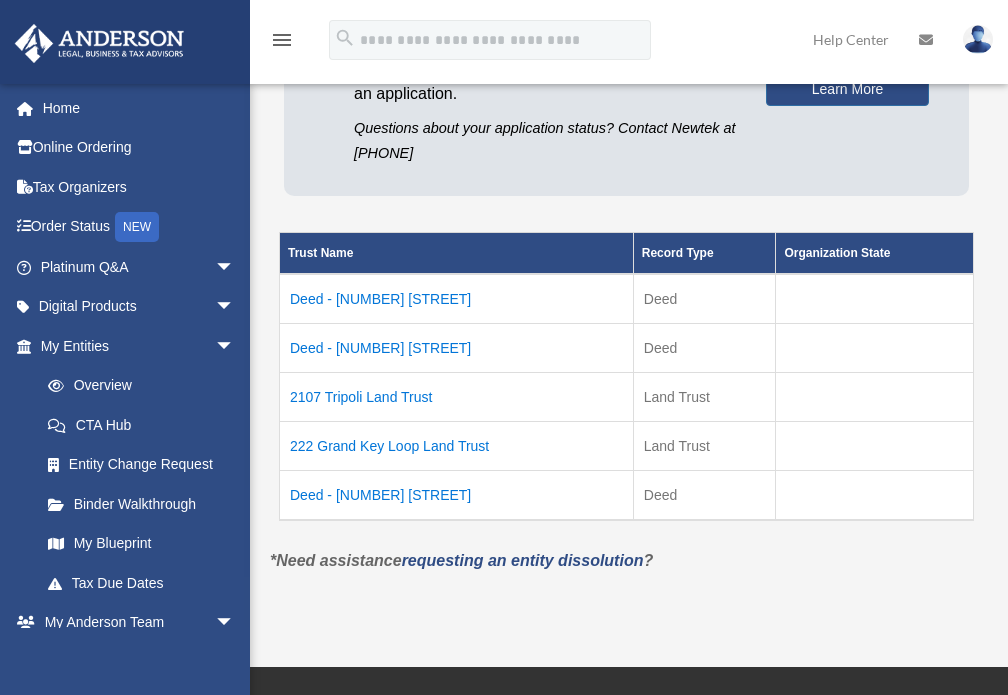 scroll, scrollTop: 300, scrollLeft: 0, axis: vertical 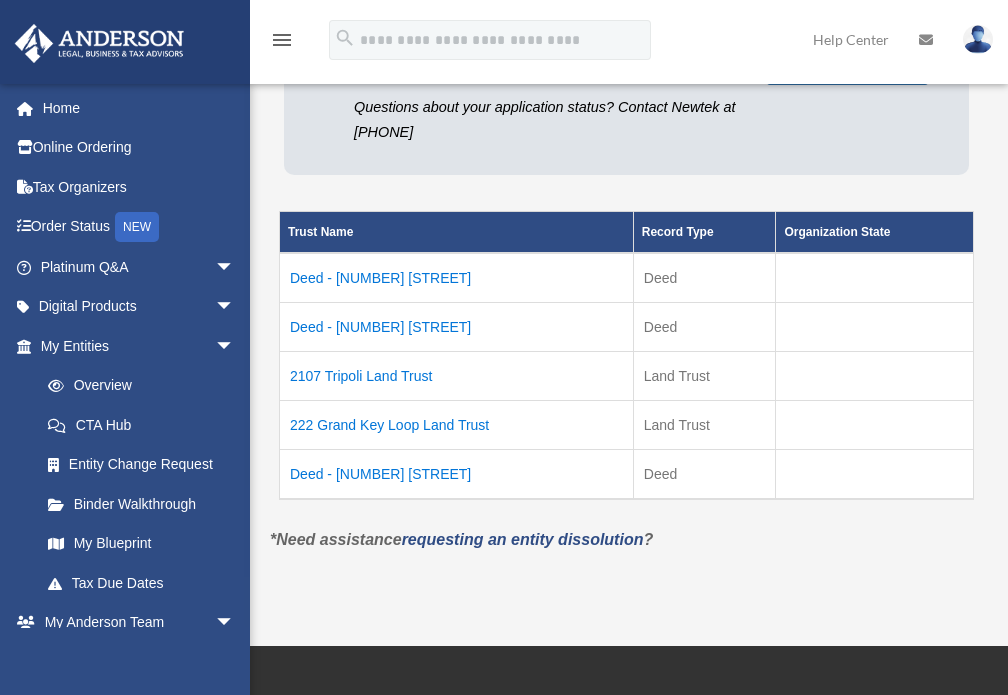 click on "222 Grand Key Loop Land Trust" at bounding box center (457, 425) 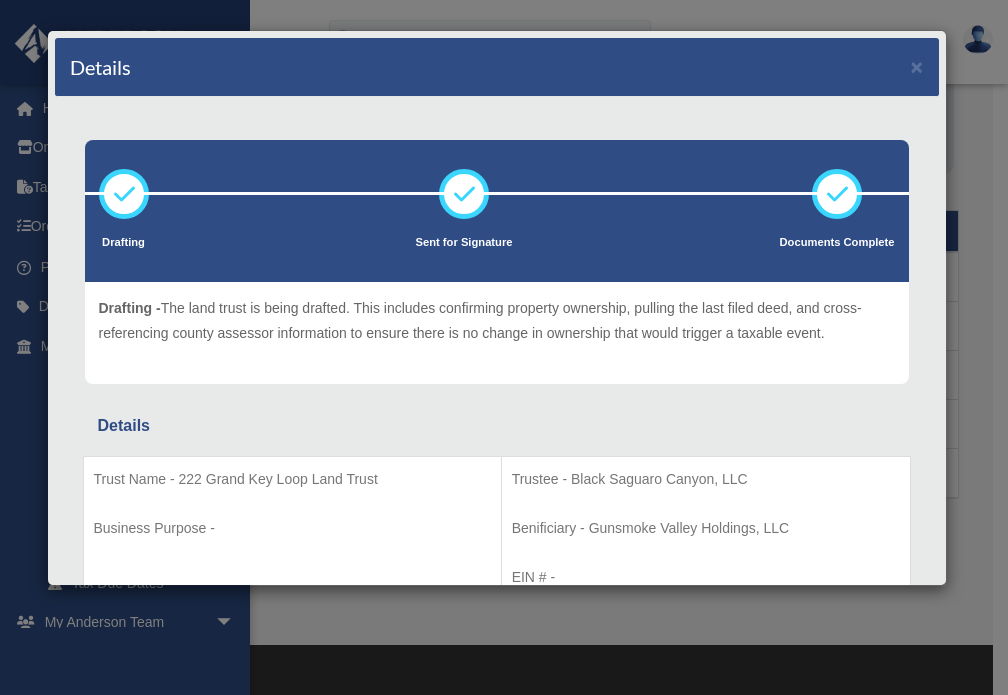 scroll, scrollTop: 89, scrollLeft: 0, axis: vertical 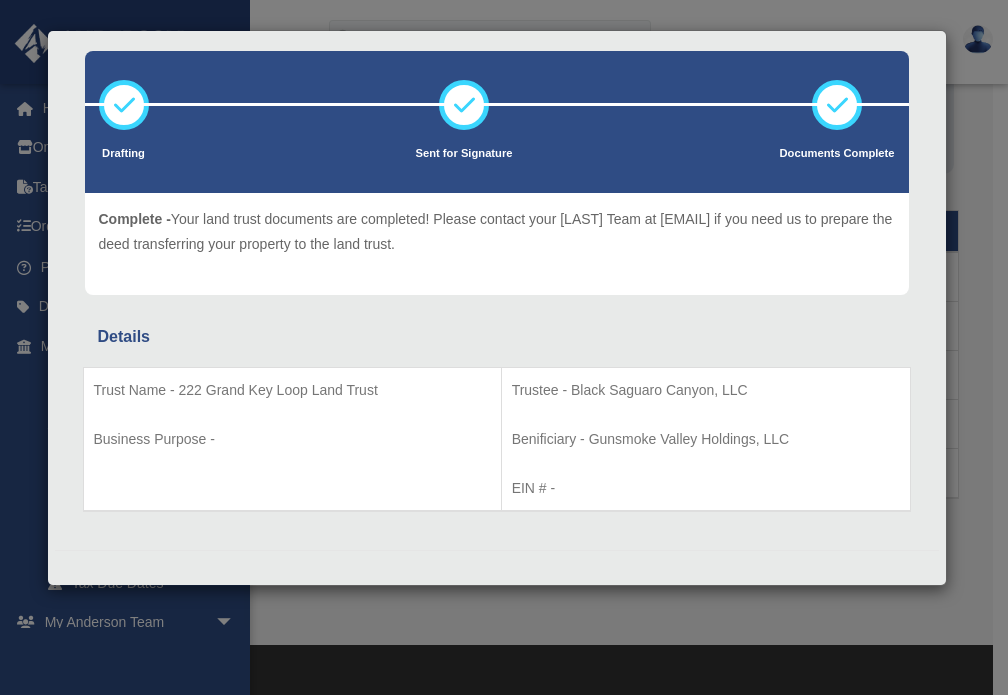 click on "Details
×
Drafting
Sent for Signature" at bounding box center (504, 347) 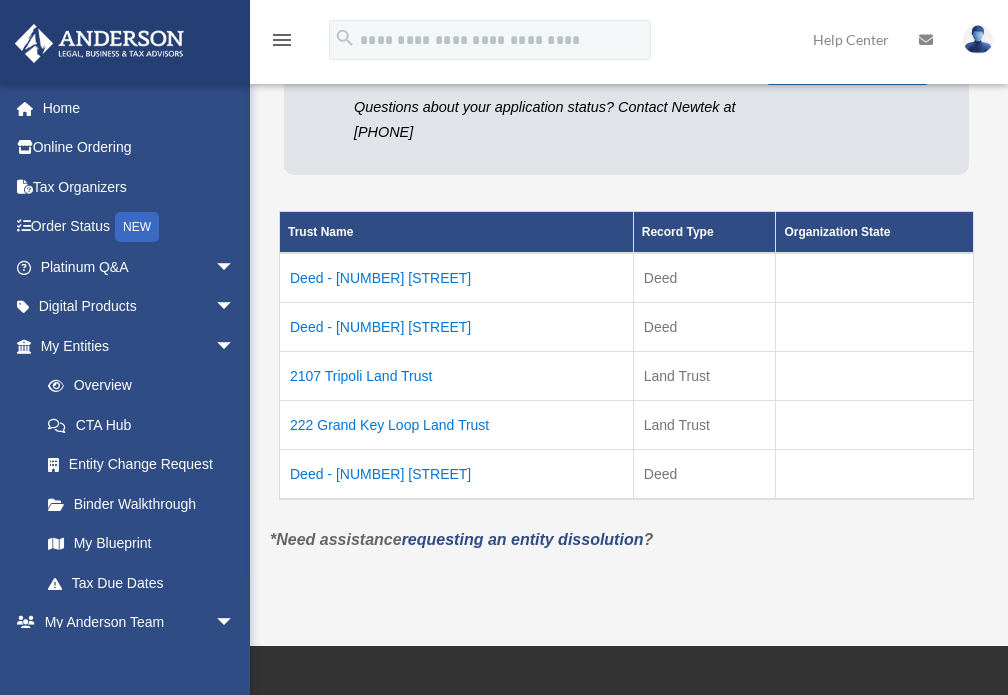 click on "222 Grand Key Loop Land Trust" at bounding box center (457, 425) 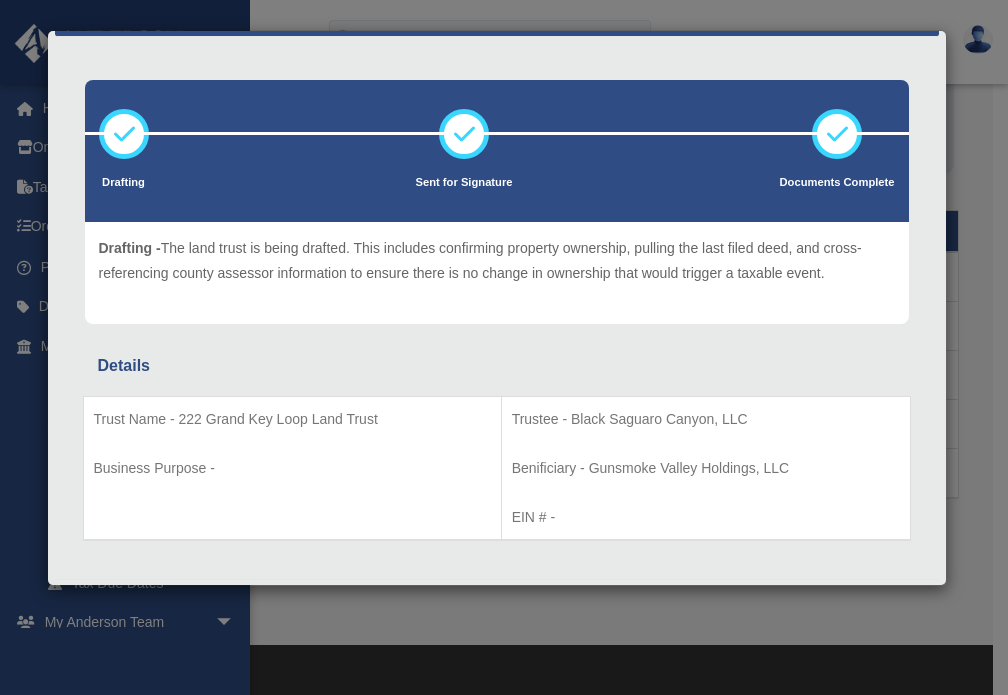 scroll, scrollTop: 89, scrollLeft: 0, axis: vertical 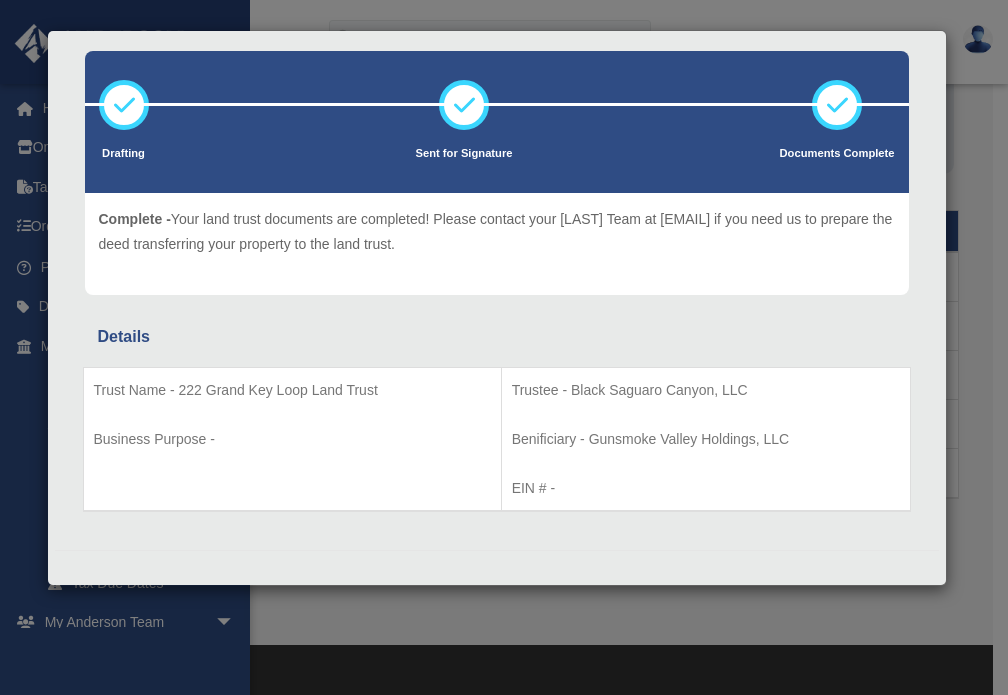 click on "Details
×
Drafting
Sent for Signature" at bounding box center [504, 347] 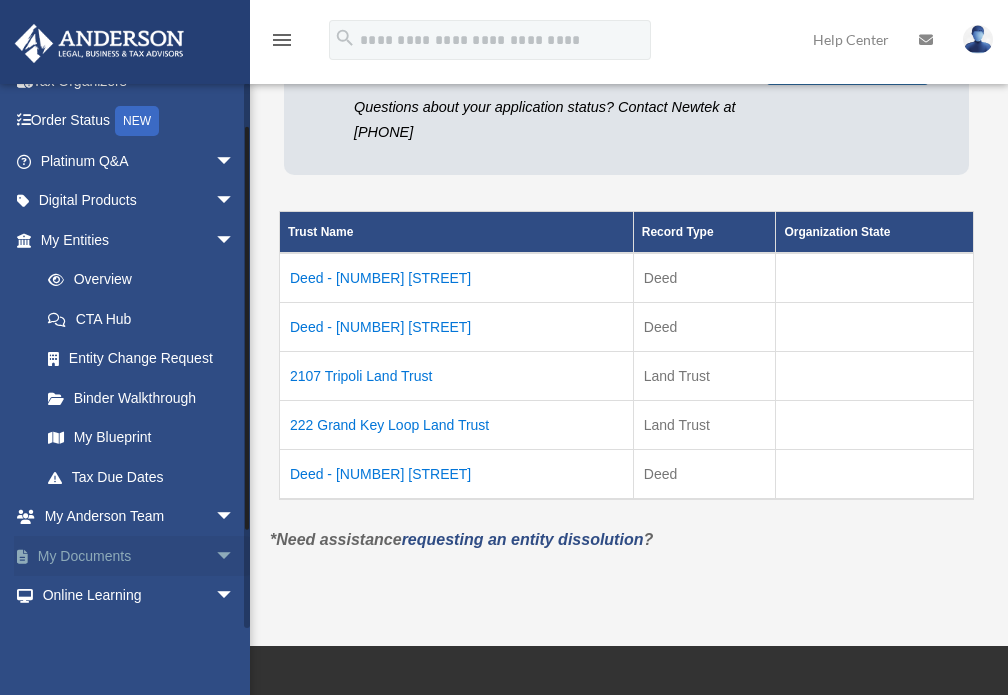 scroll, scrollTop: 176, scrollLeft: 0, axis: vertical 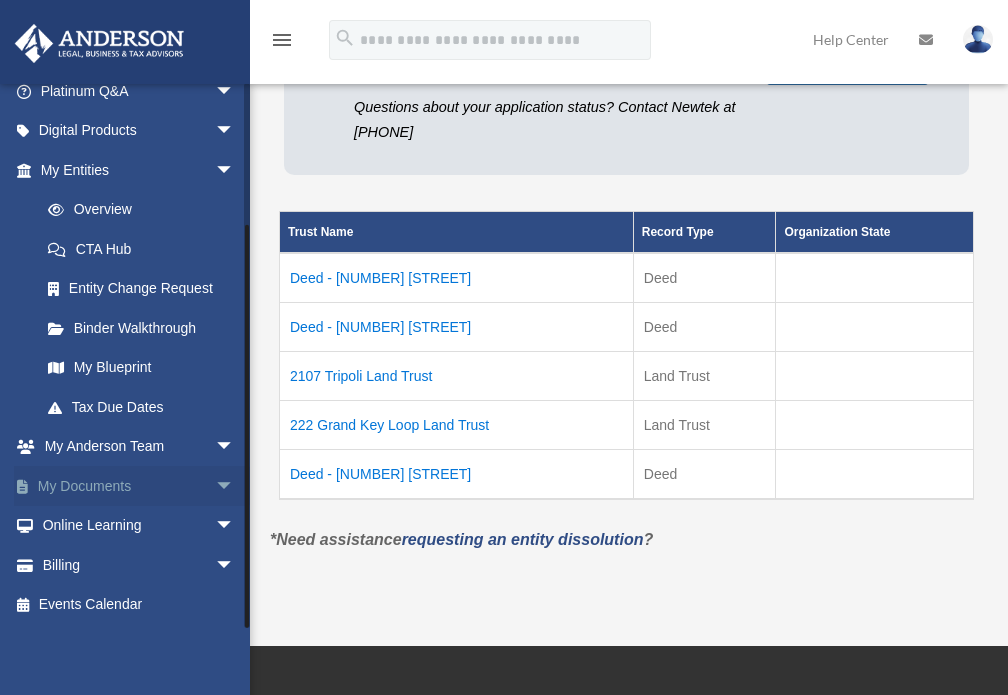 click on "My Documents arrow_drop_down" at bounding box center [139, 486] 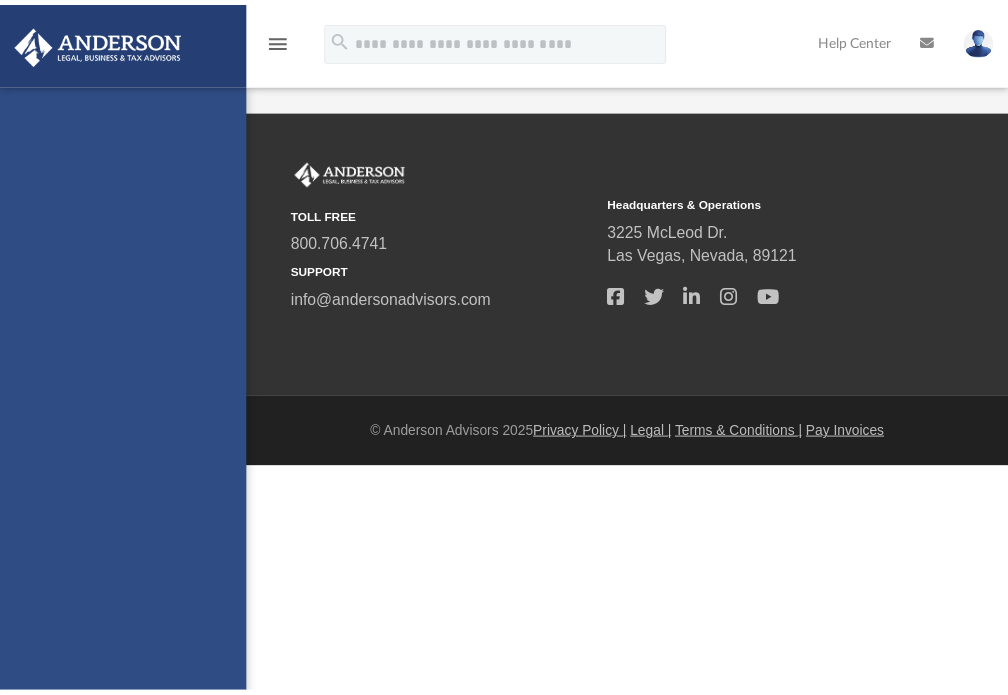 scroll, scrollTop: 0, scrollLeft: 0, axis: both 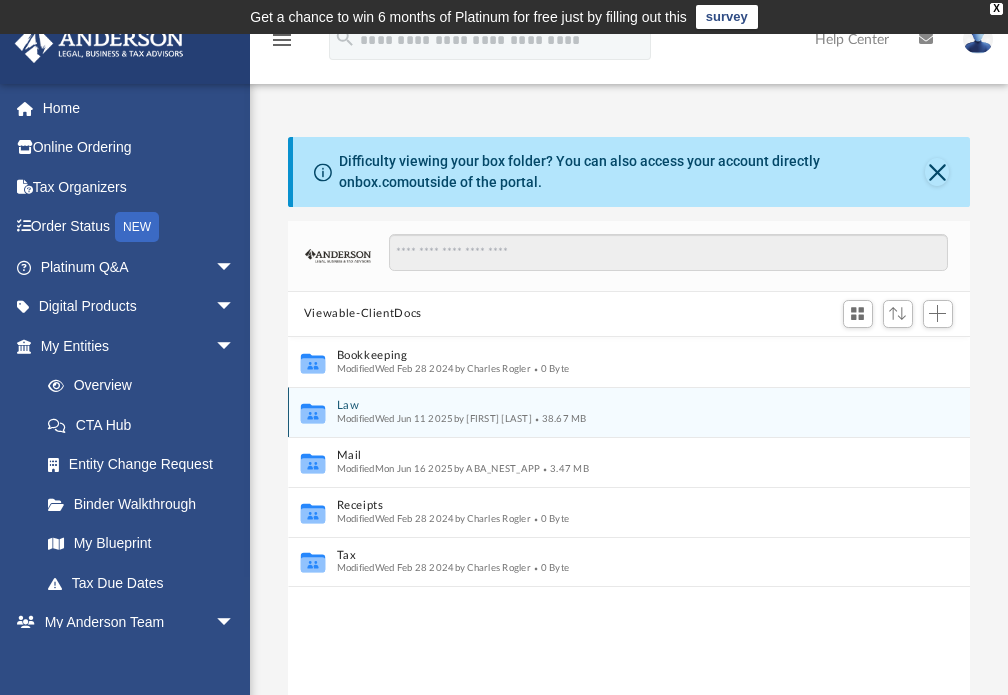 click on "Modified  [DAY] [MONTH] [DAY] [YEAR]  by [FIRST] [LAST]" at bounding box center [434, 418] 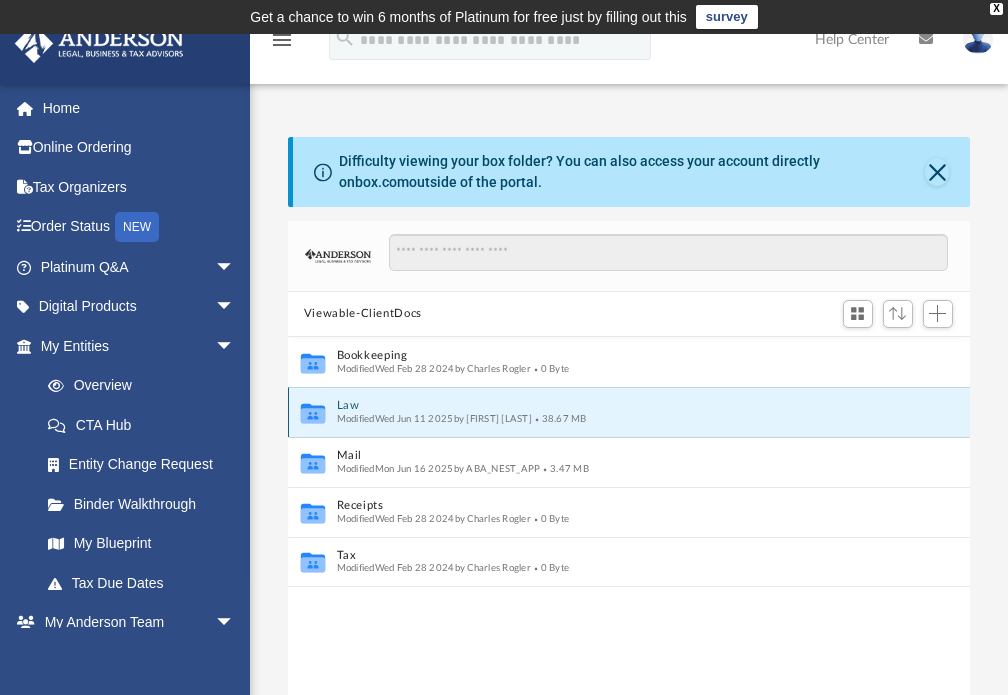 click on "Law" at bounding box center (615, 405) 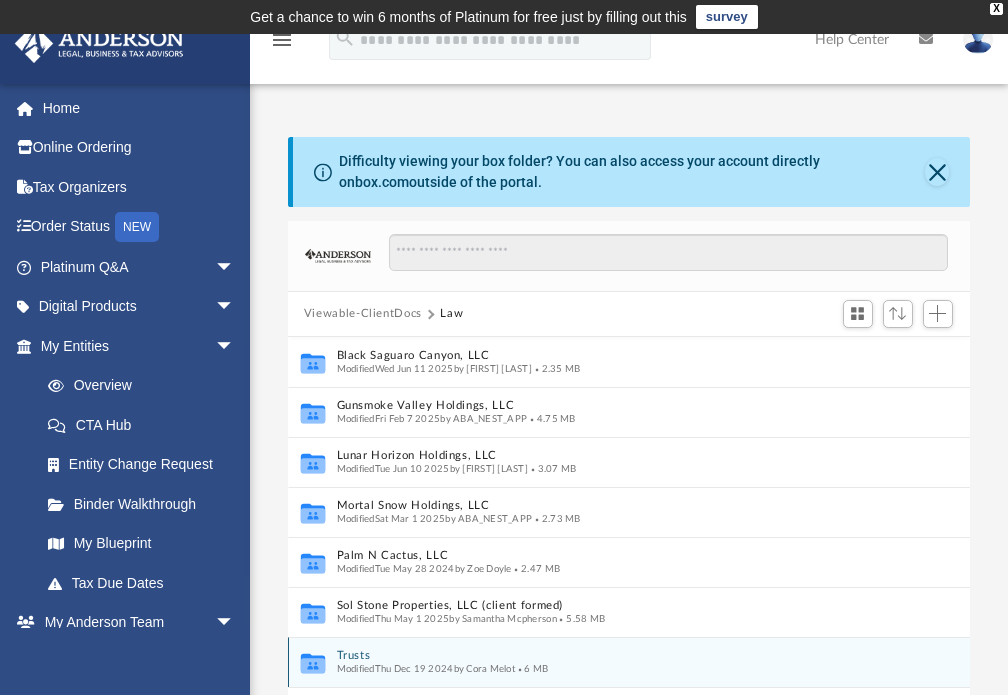 click on "Trusts" at bounding box center [607, 655] 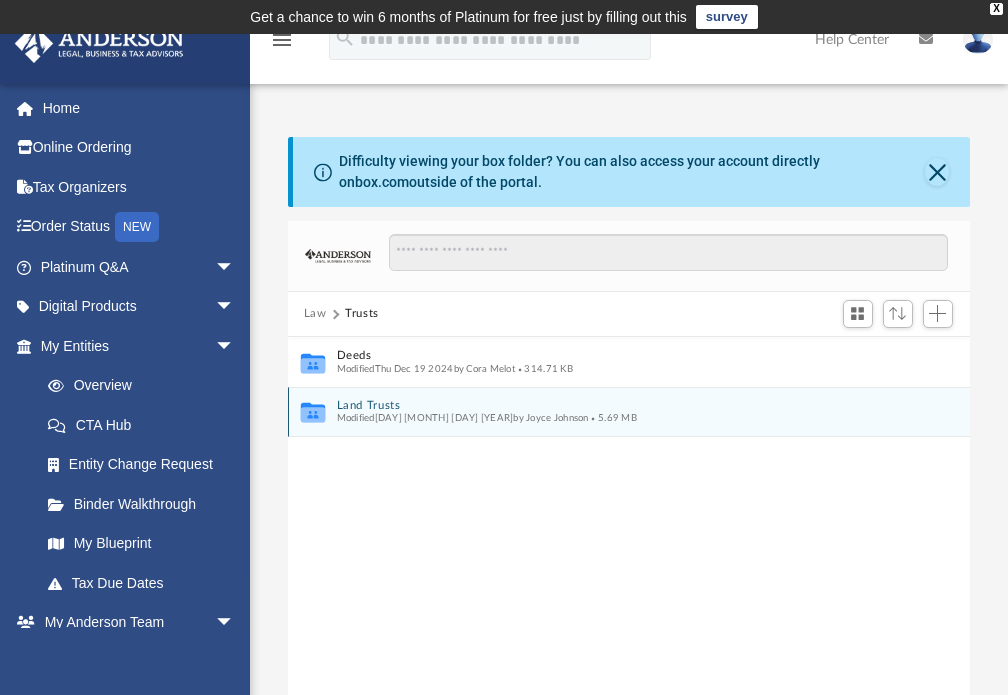 click on "Land Trusts" at bounding box center (615, 405) 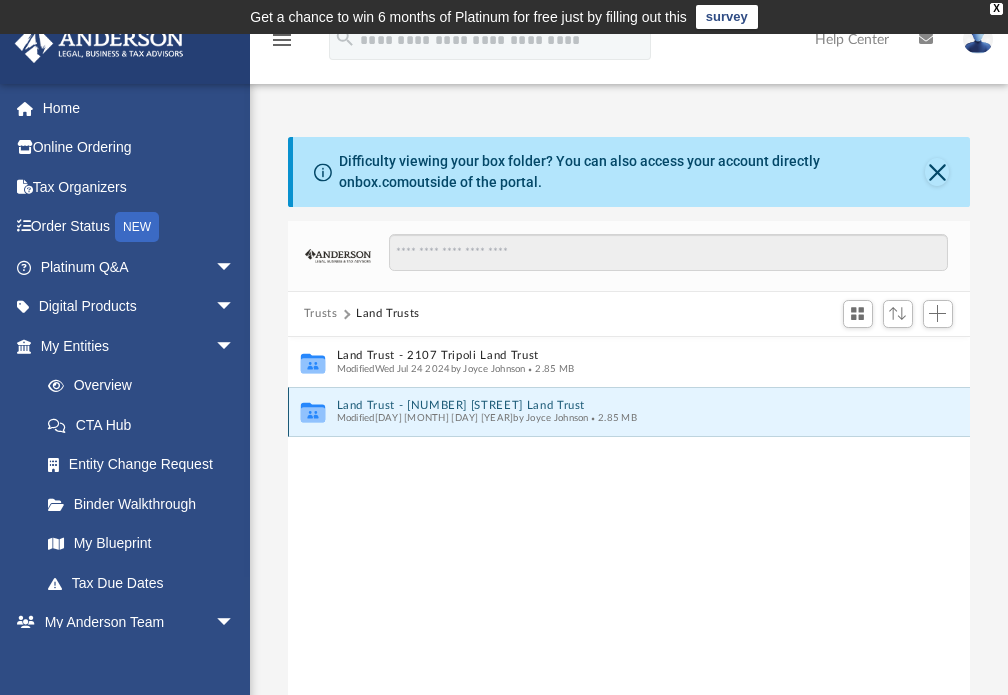 click on "Land Trust - 222 Grand Key Loop Land Trust" at bounding box center (615, 405) 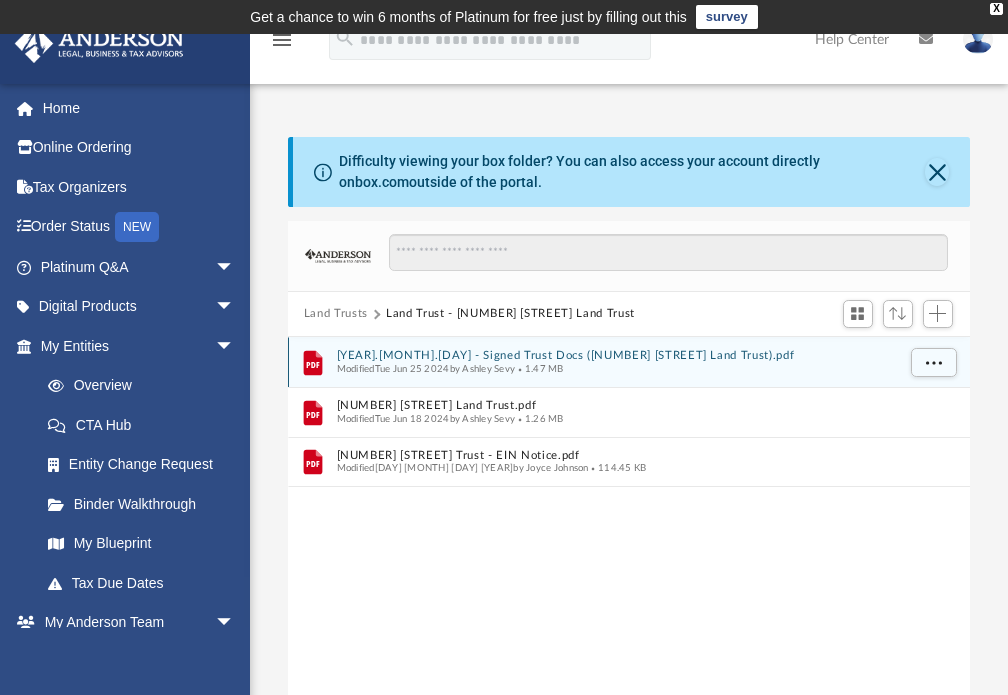 click on "Modified  Tue Jun 25 2024  by Ashley Sevy" at bounding box center (425, 368) 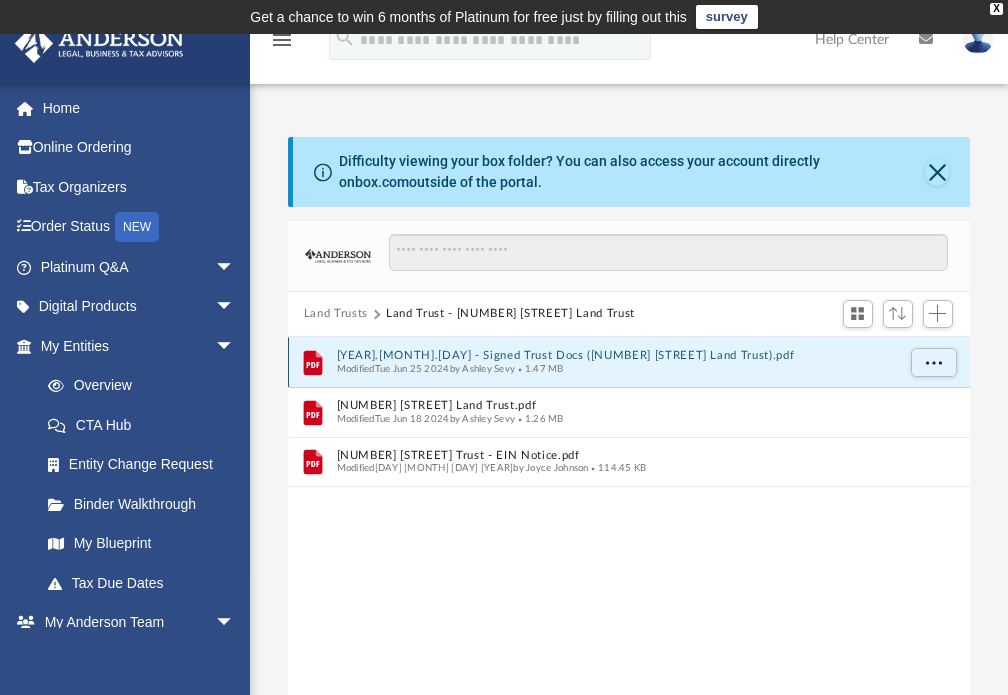 click on "2024.06.25 - Signed Trust Docs (222 Grand Key Loop Land Trust).pdf" at bounding box center [615, 355] 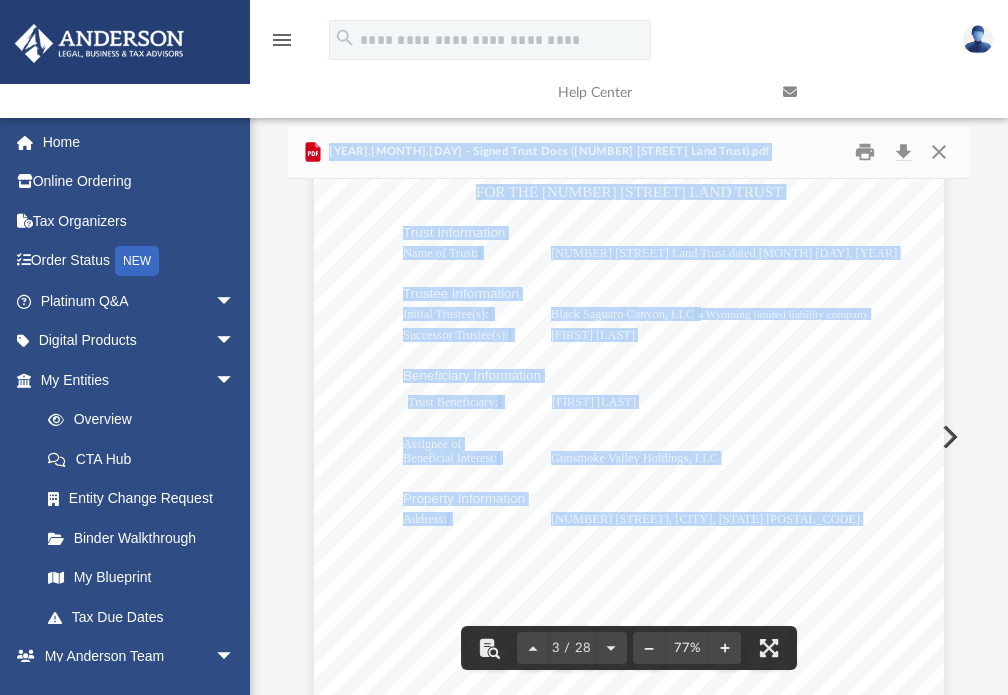 scroll, scrollTop: 1800, scrollLeft: 0, axis: vertical 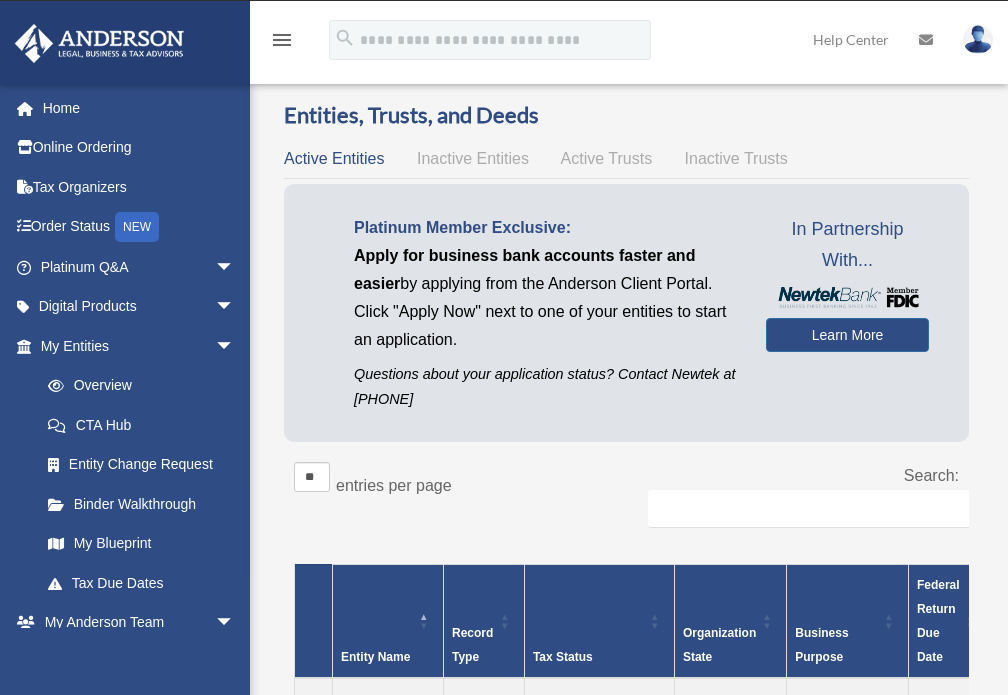 click on "Active Trusts" at bounding box center [607, 158] 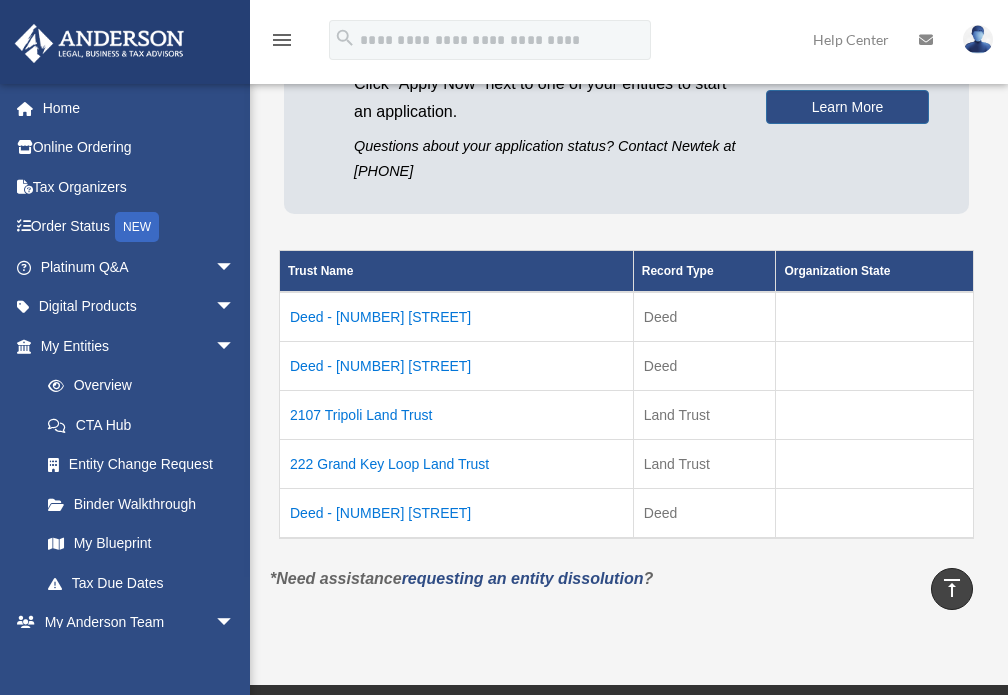 scroll, scrollTop: 133, scrollLeft: 0, axis: vertical 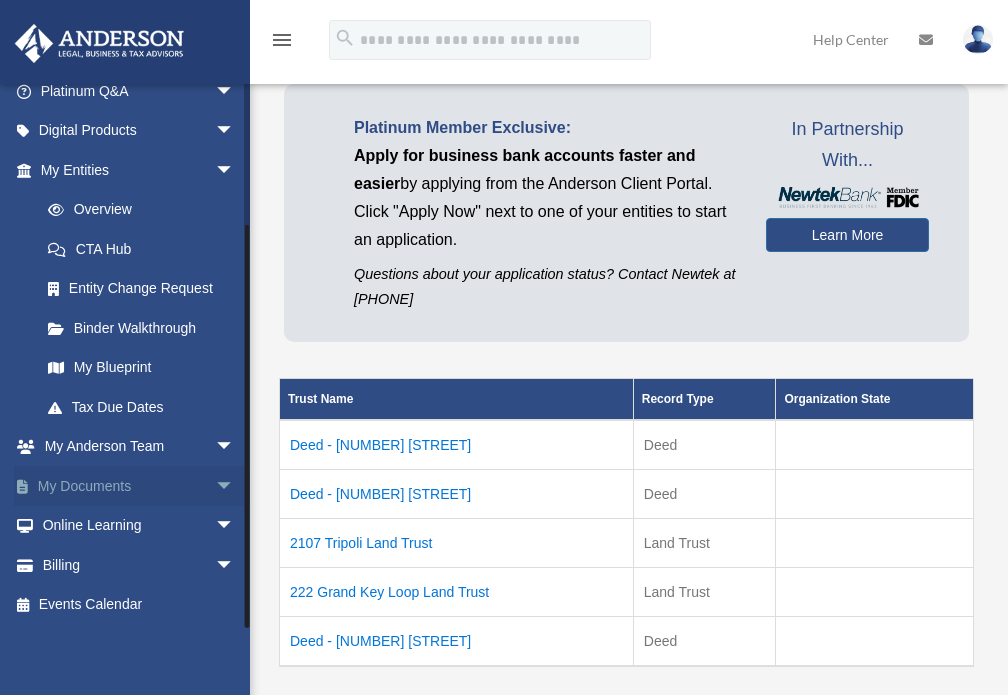 click on "arrow_drop_down" at bounding box center [235, 486] 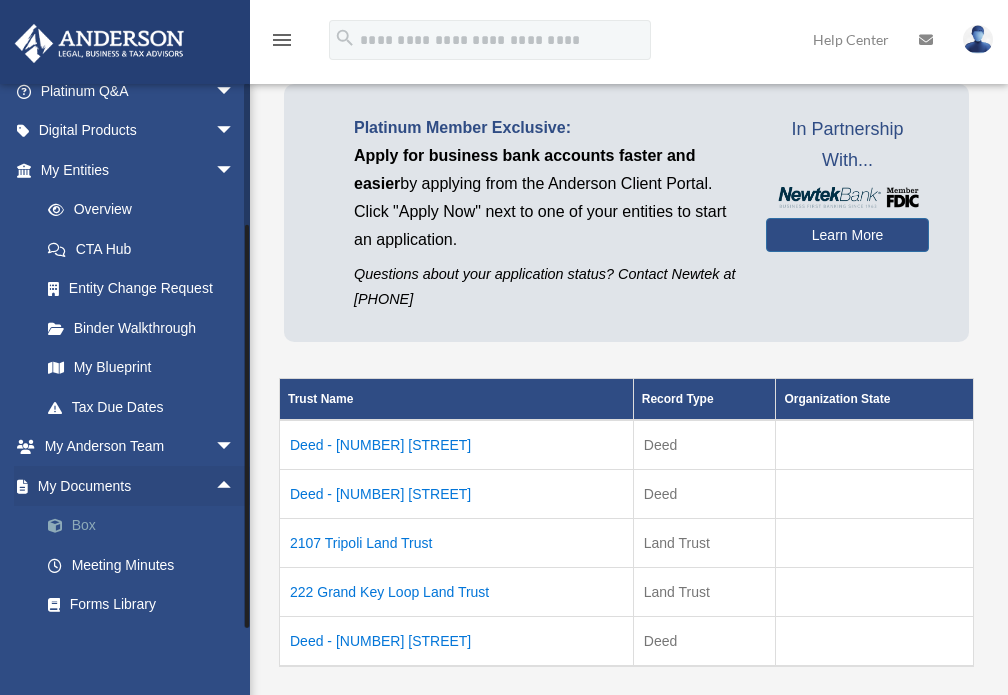 click on "Box" at bounding box center (146, 526) 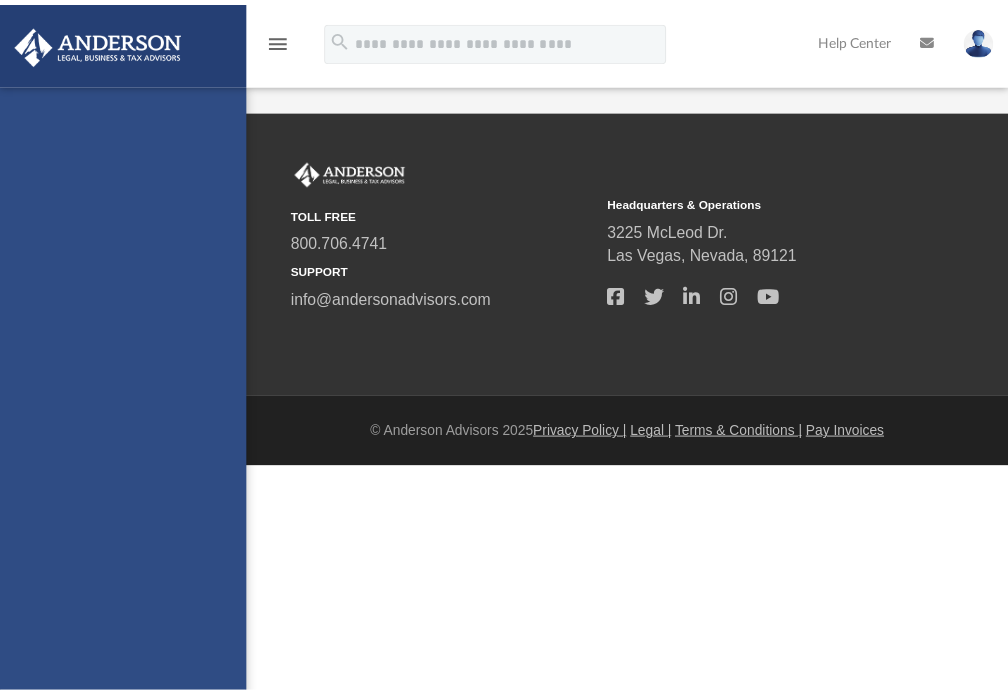 scroll, scrollTop: 0, scrollLeft: 0, axis: both 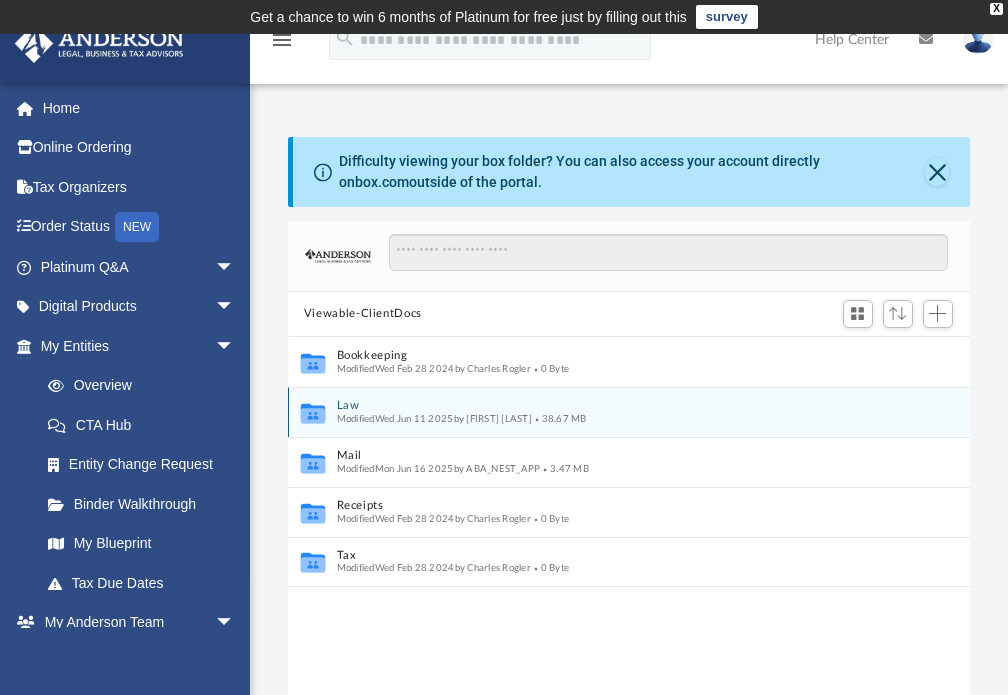 click on "Law" at bounding box center [615, 405] 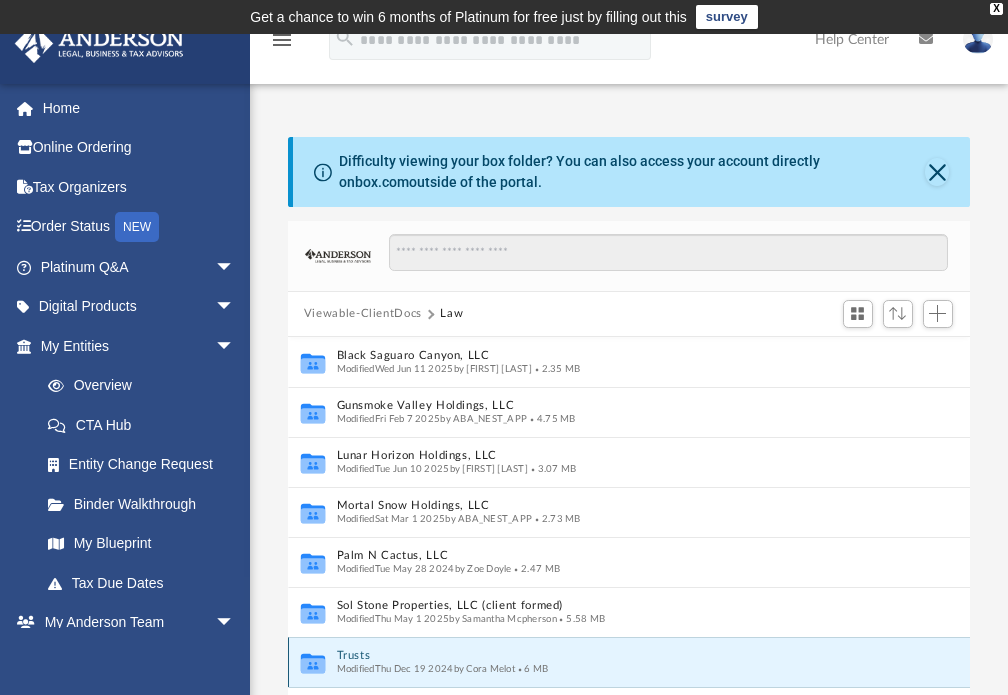 click on "Trusts" at bounding box center [607, 655] 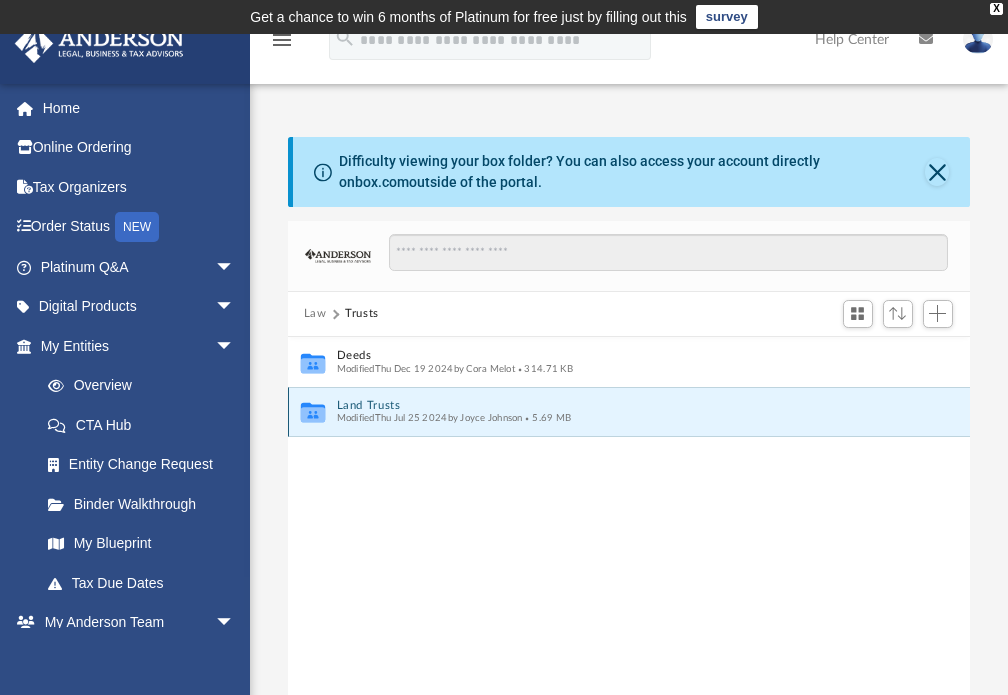 click on "Land Trusts" at bounding box center [615, 405] 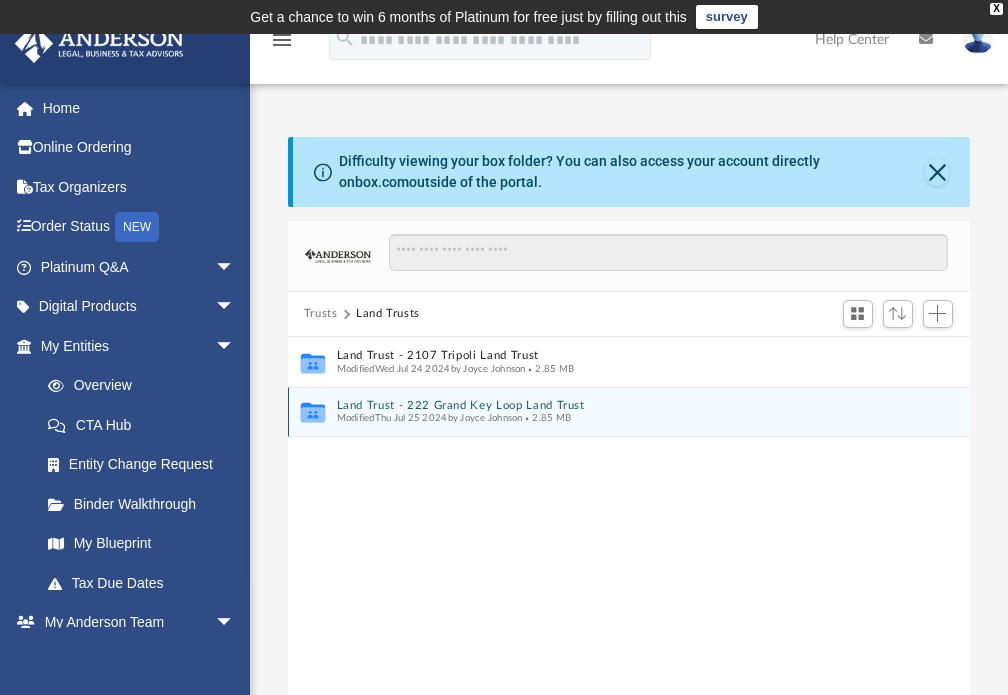 click on "Land Trust - 222 Grand Key Loop Land Trust" at bounding box center [615, 405] 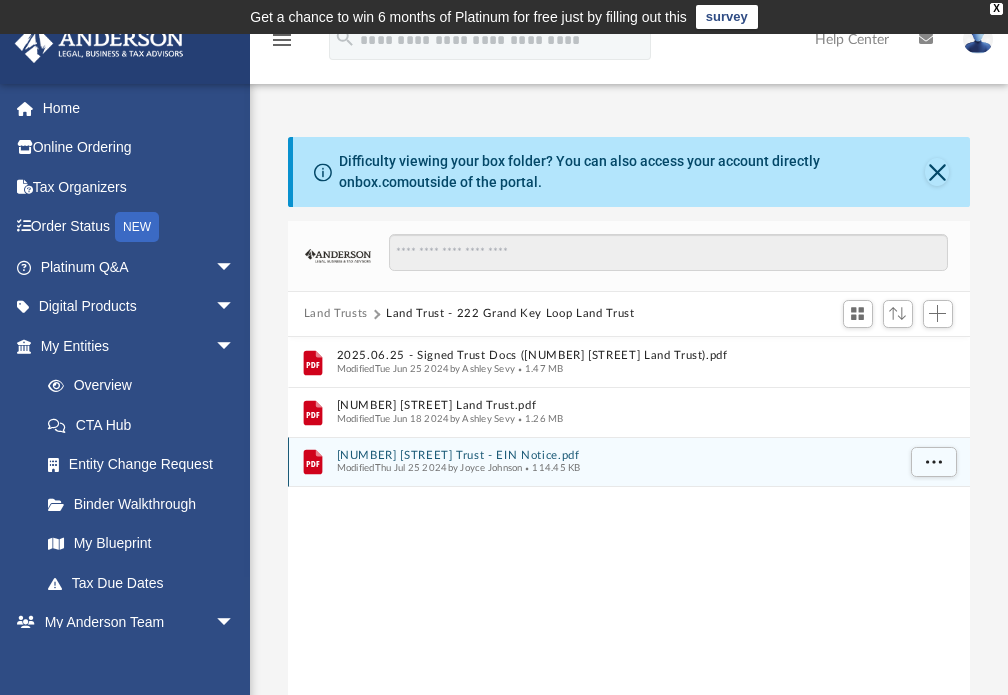 click on "[NUMBER] [STREET] Trust - EIN Notice.pdf" at bounding box center [615, 455] 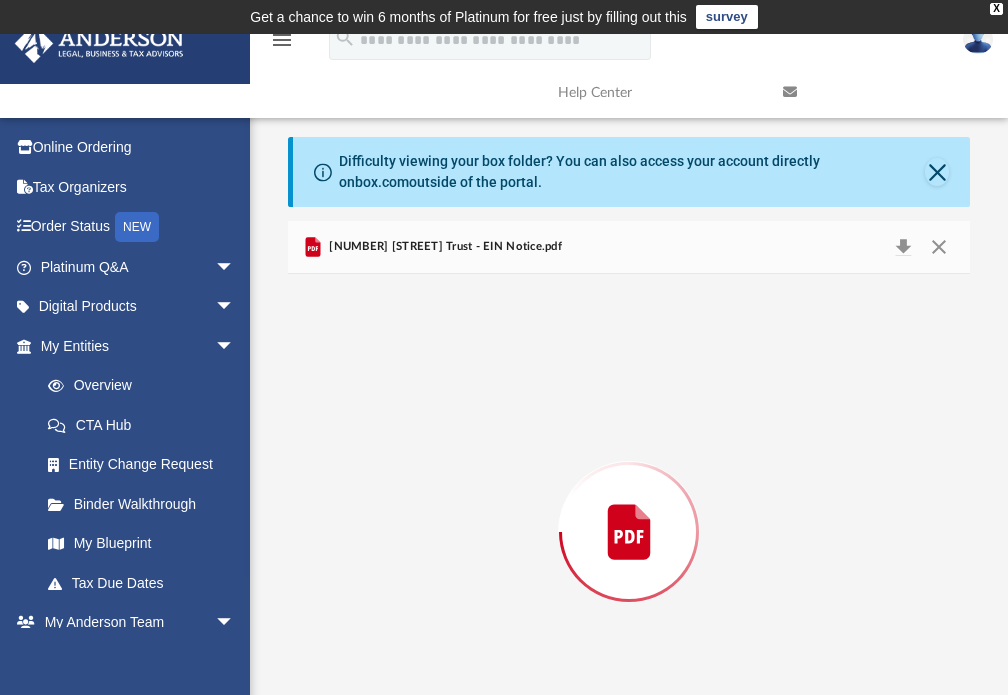 scroll, scrollTop: 95, scrollLeft: 0, axis: vertical 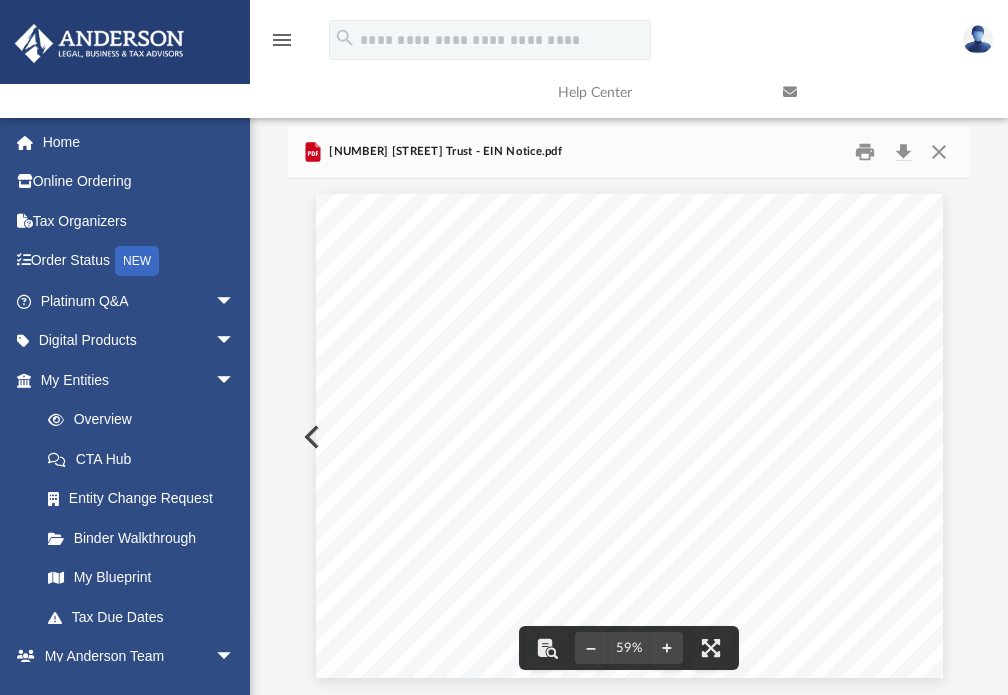 drag, startPoint x: 408, startPoint y: 319, endPoint x: 460, endPoint y: 322, distance: 52.086468 